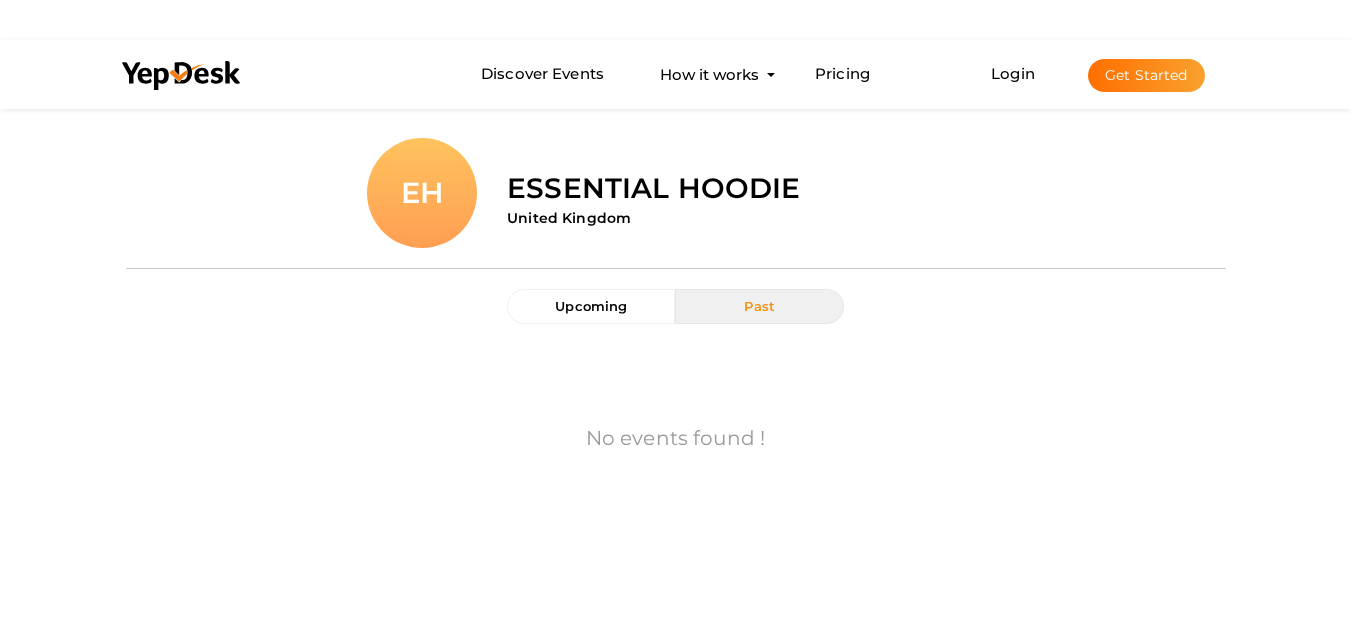 scroll, scrollTop: 0, scrollLeft: 0, axis: both 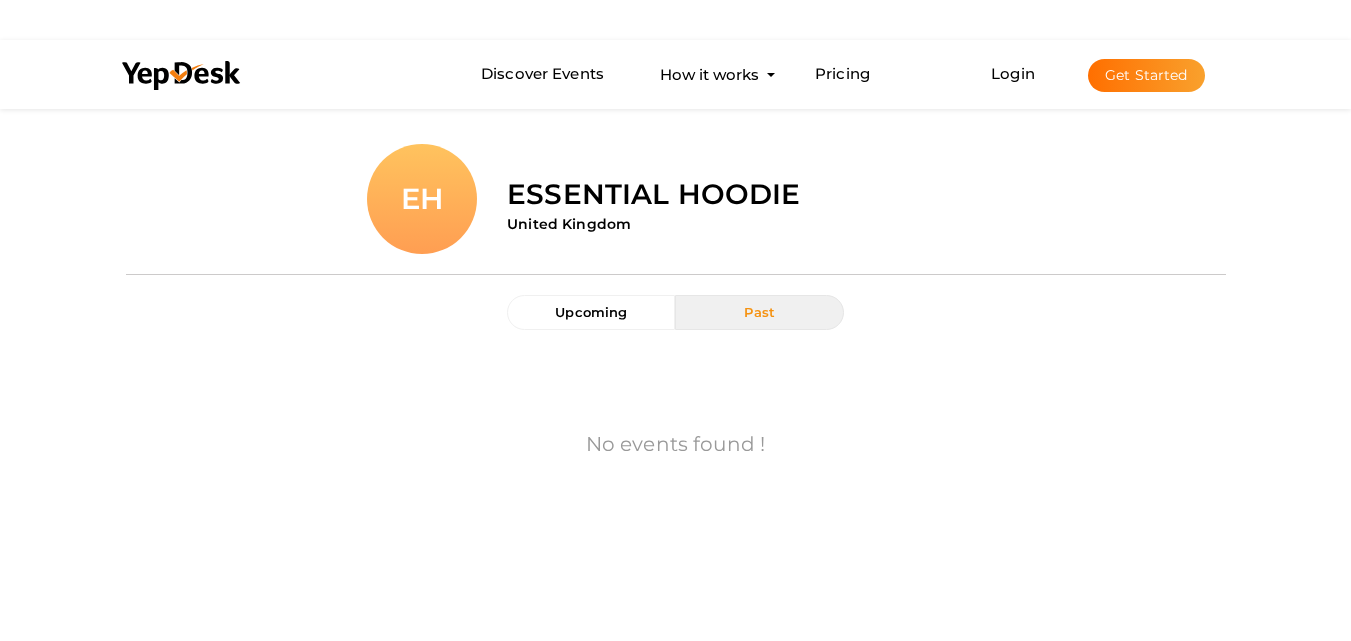 click on "Get Started" at bounding box center [1146, 75] 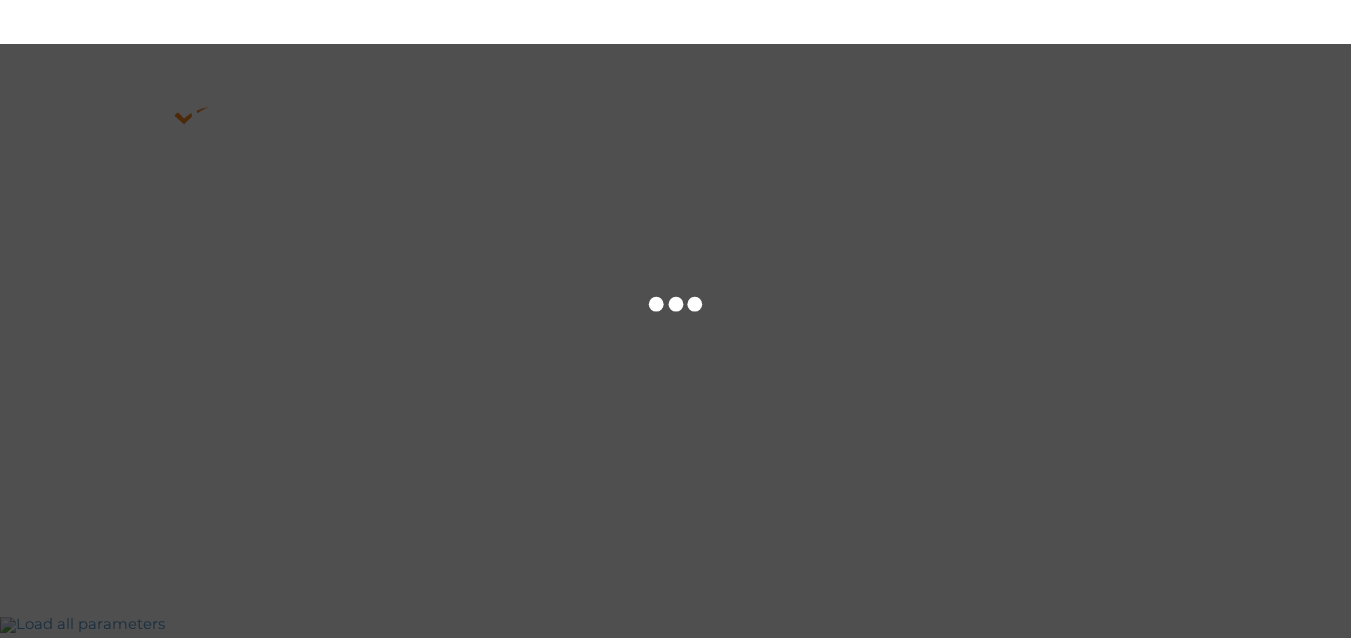 scroll, scrollTop: 0, scrollLeft: 0, axis: both 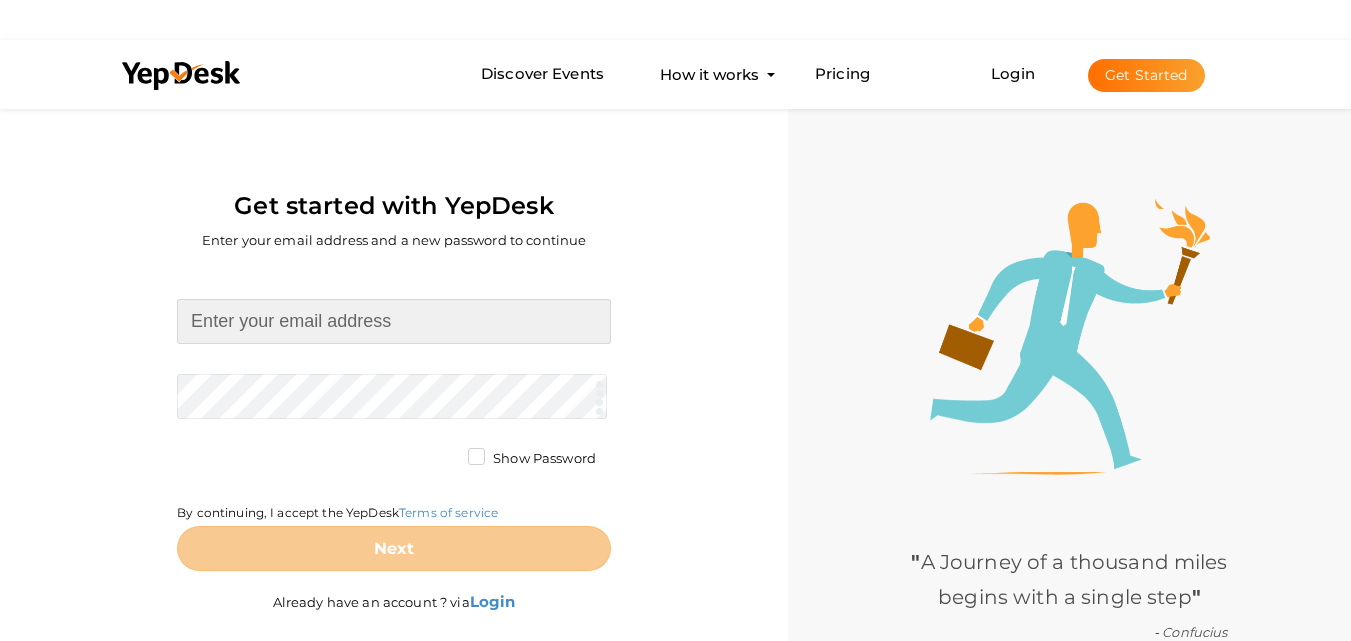 click at bounding box center (394, 321) 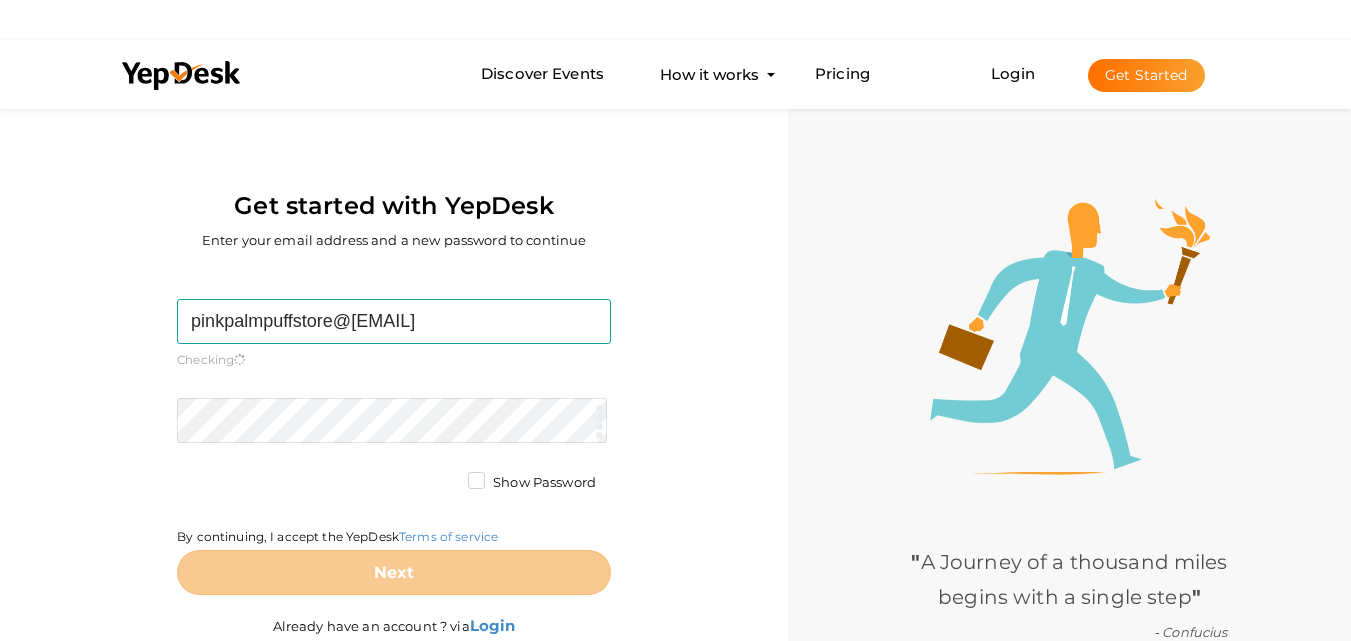 click on "pinkpalmpuffstore@gmail.com   Required.
Invalid
email.   Checking
You already have a YepDesk
account. Please  Sign in  your account to create
an organization / group.
Required.
Passwords must be between 4 and 20 characters.
Show Password
By continuing, I accept the YepDesk  Terms of
service
Next" at bounding box center (394, 447) 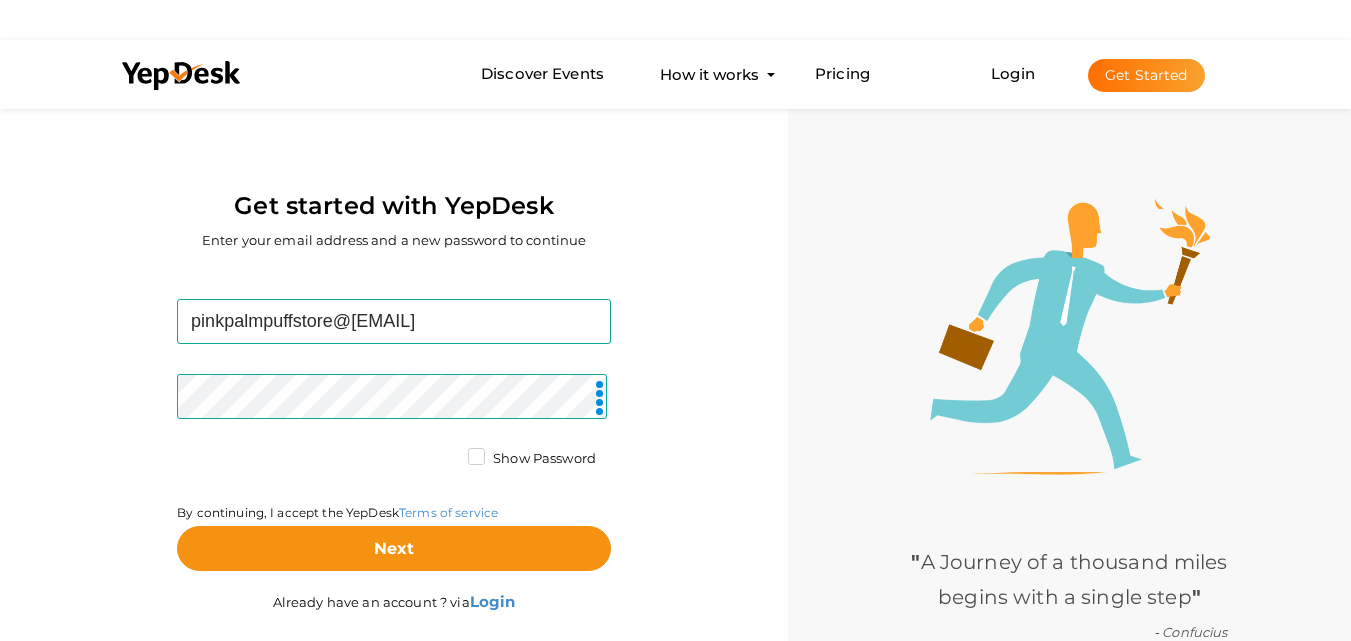 click on "Show Password" at bounding box center [532, 459] 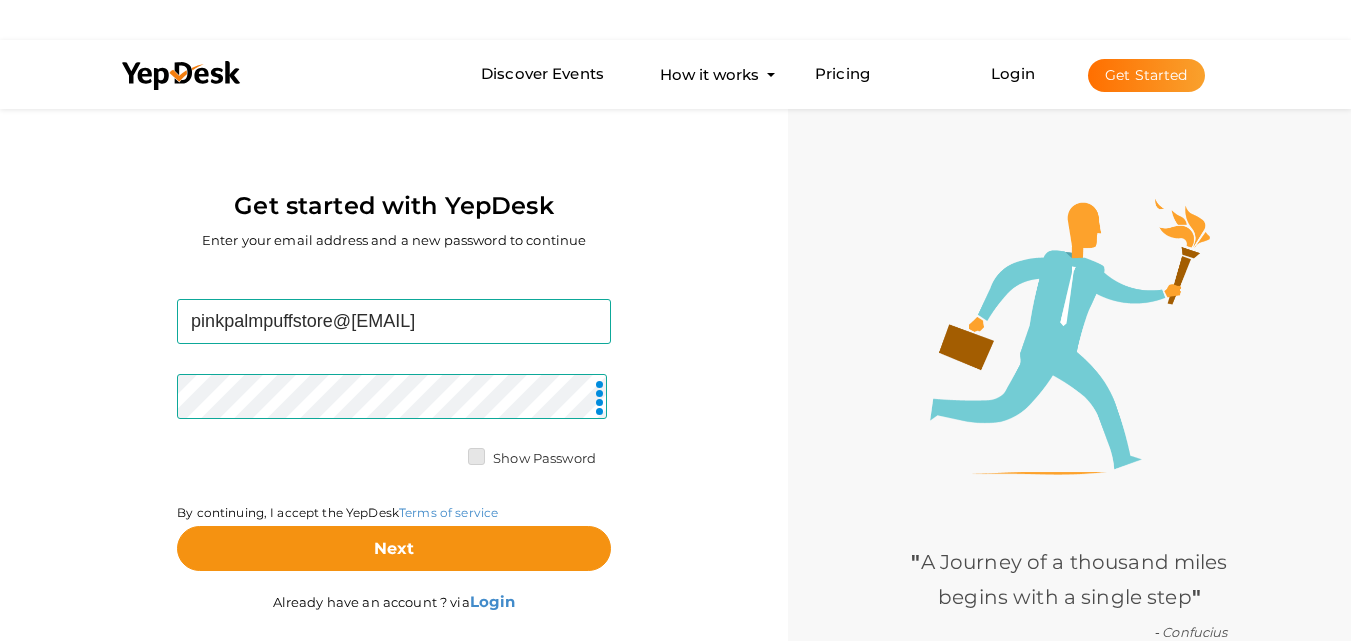 click on "Show Password" at bounding box center (448, 453) 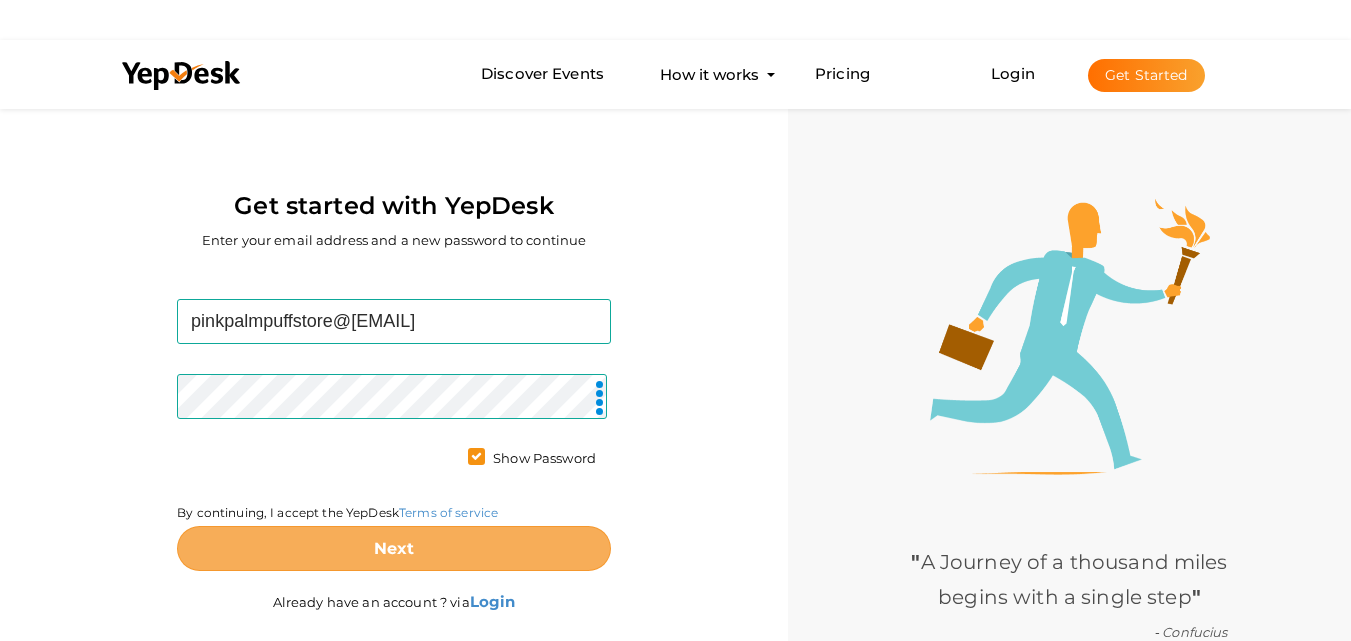 click on "Next" at bounding box center (394, 548) 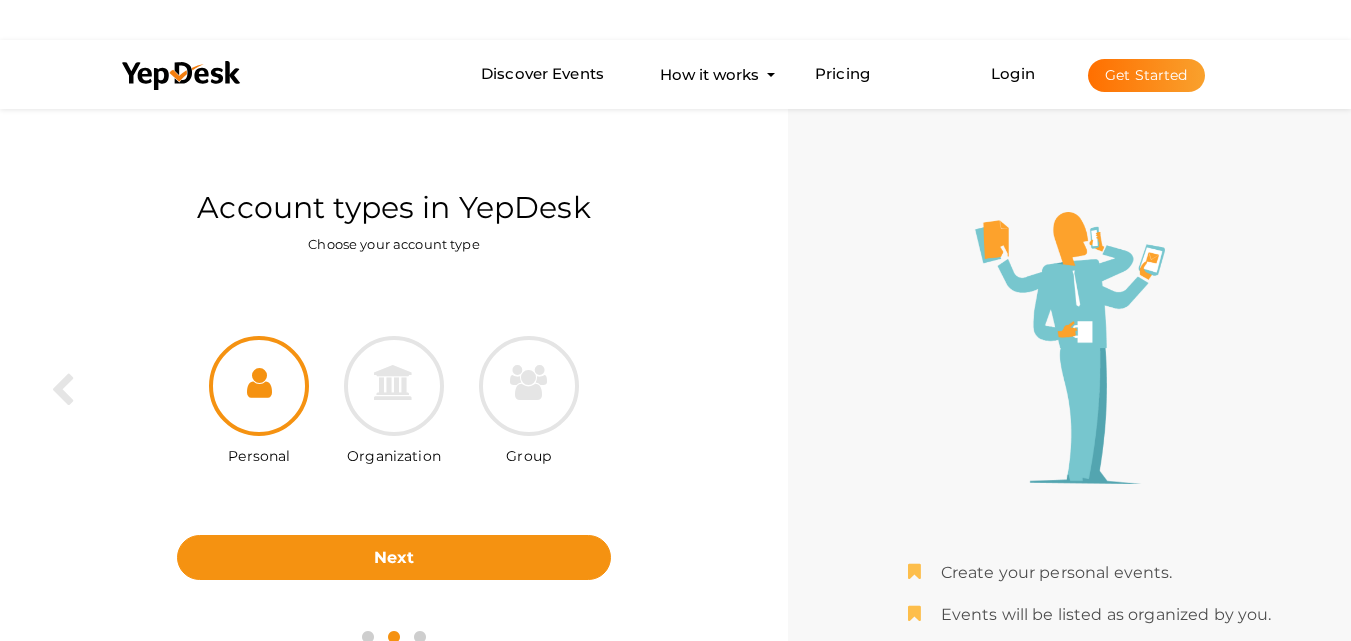 click at bounding box center (259, 386) 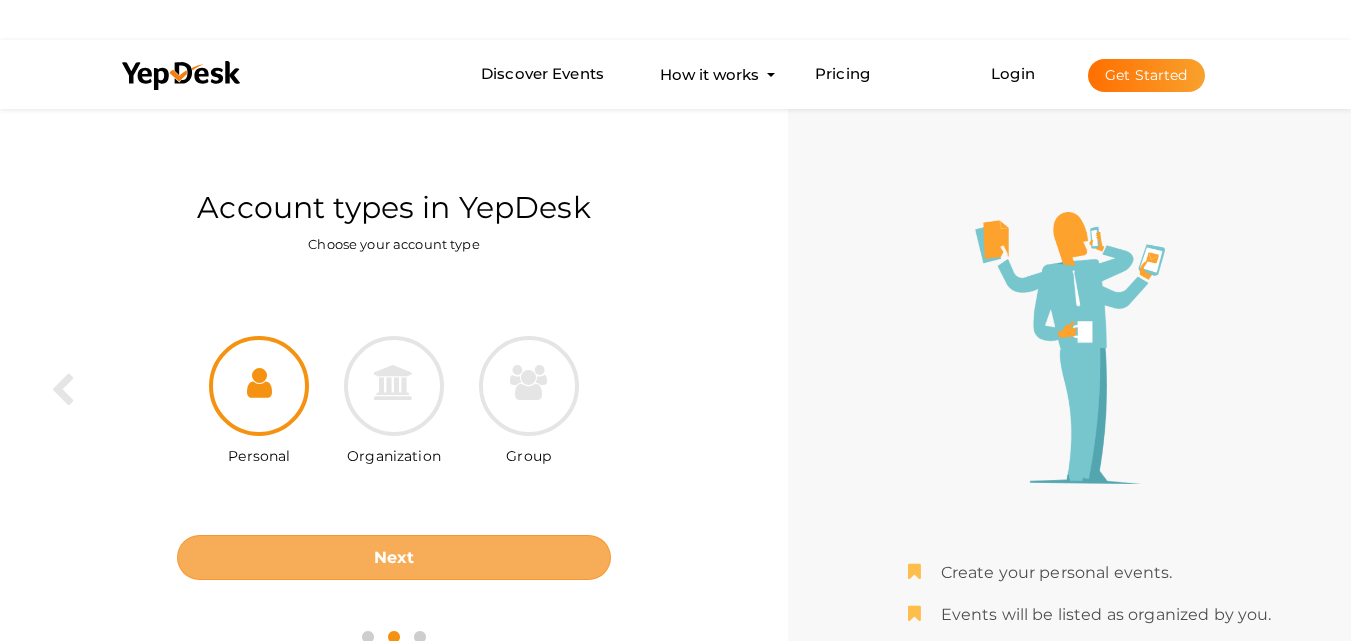 click on "Next" at bounding box center (394, 557) 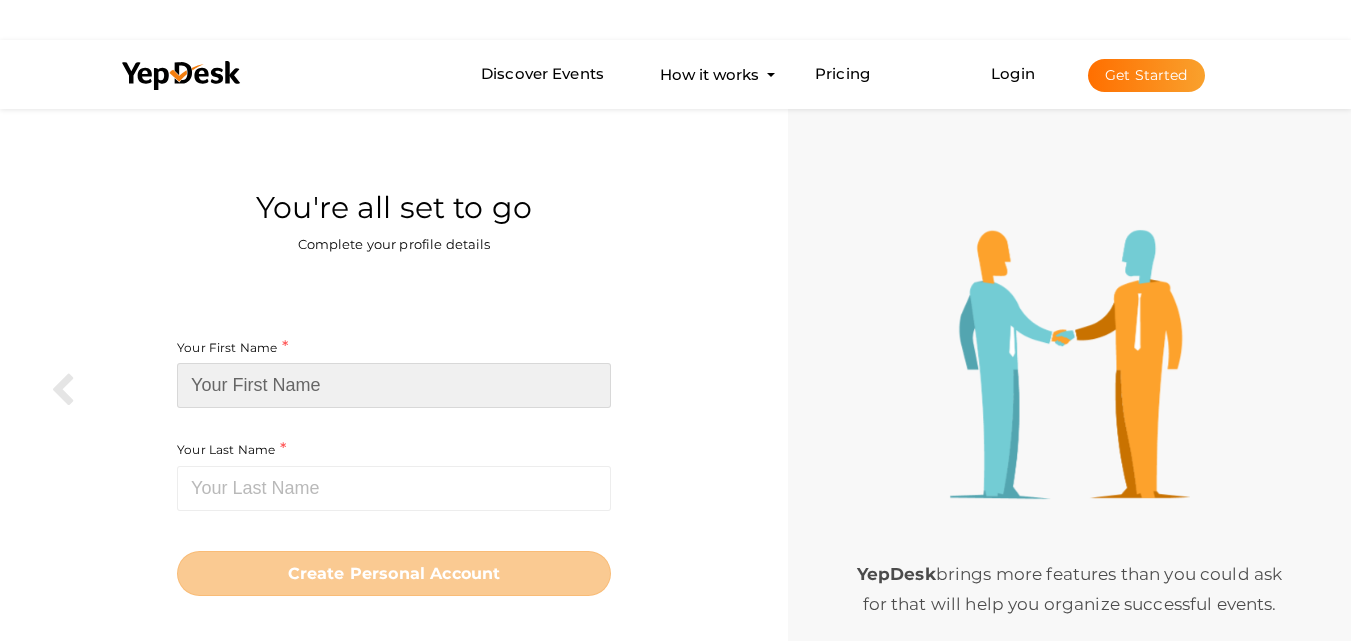 click at bounding box center (394, 385) 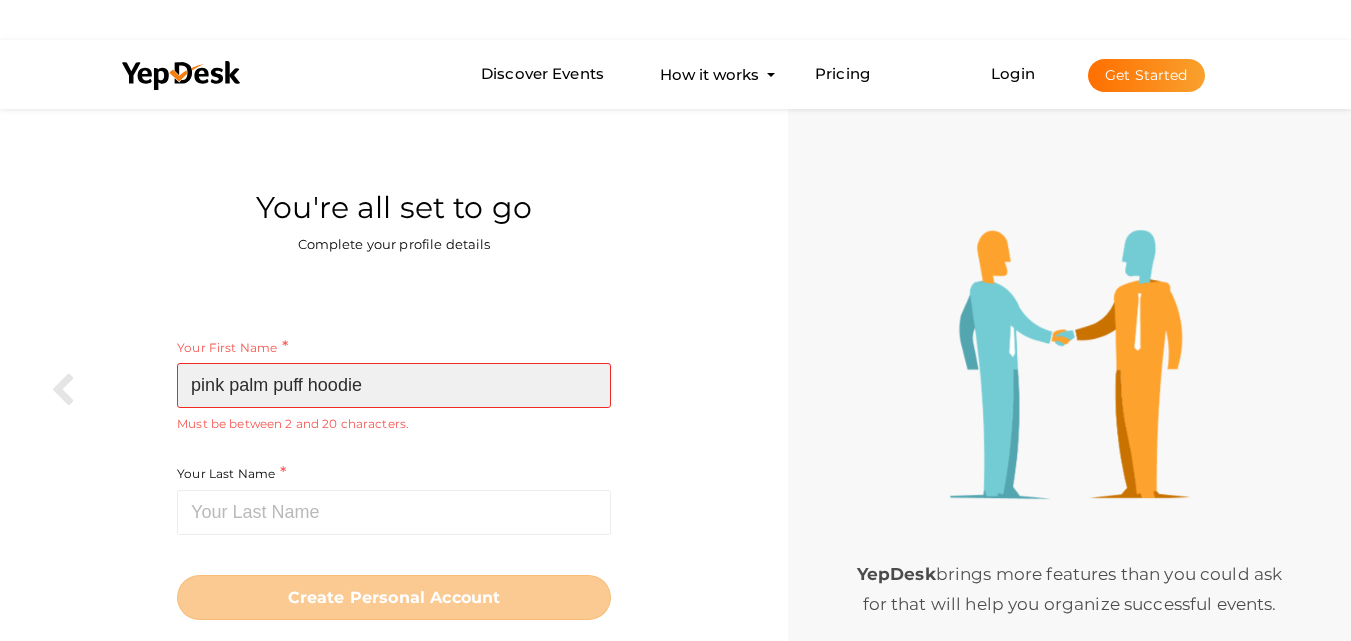 drag, startPoint x: 271, startPoint y: 382, endPoint x: 414, endPoint y: 385, distance: 143.03146 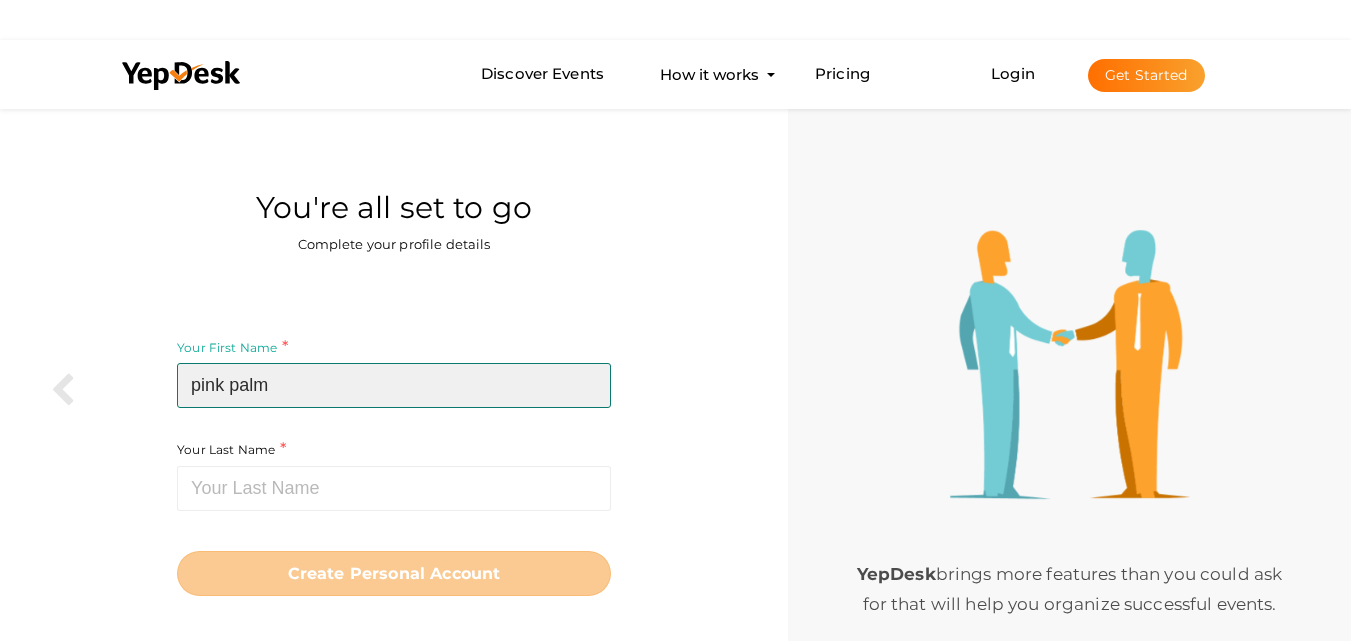 type on "pink palm" 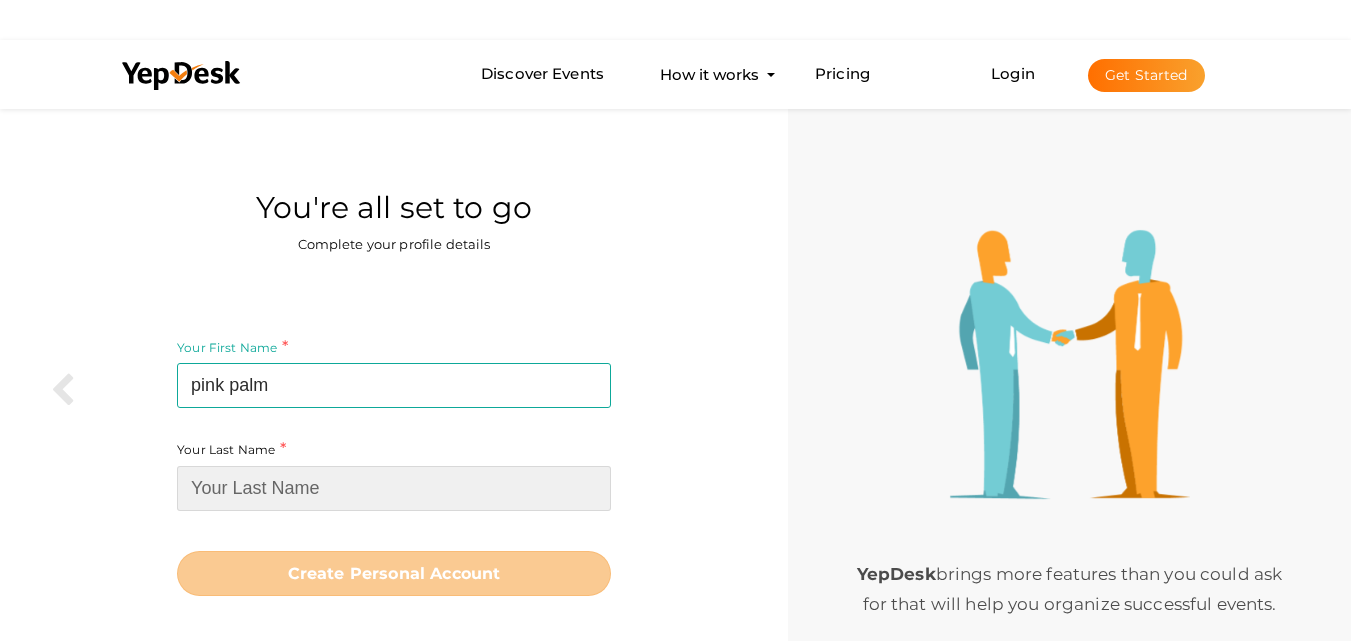 click at bounding box center [394, 488] 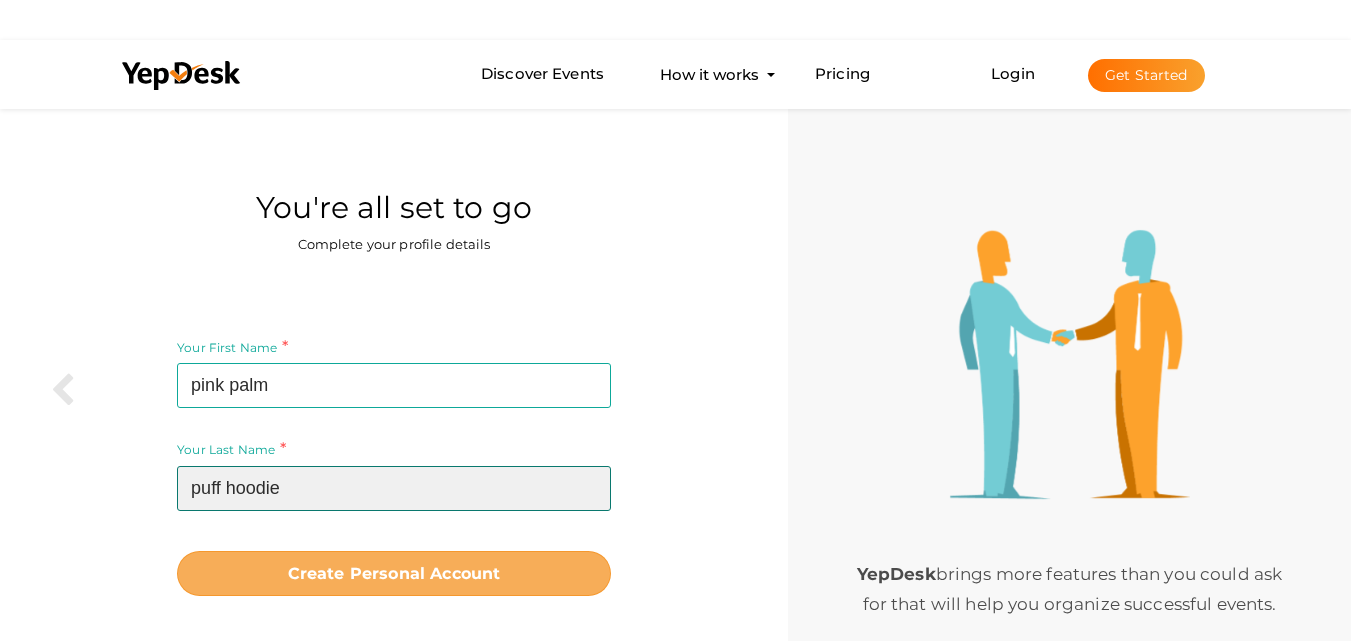 type on "puff hoodie" 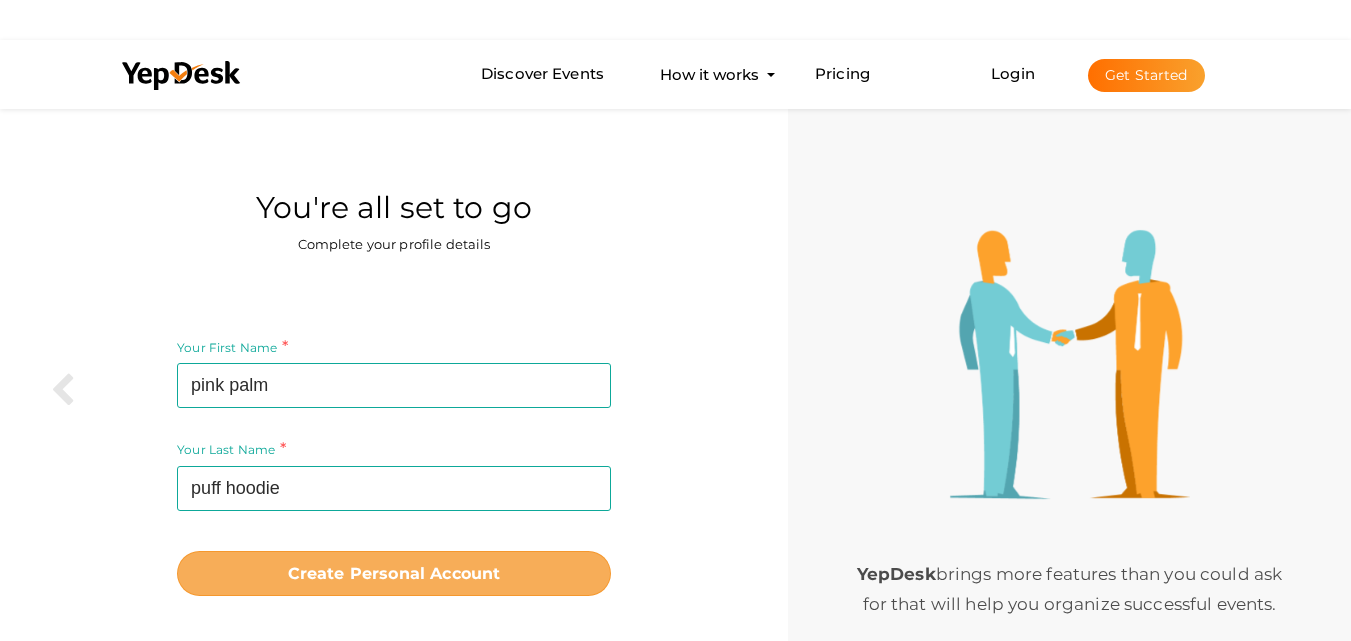click on "Create
Personal Account" at bounding box center [394, 573] 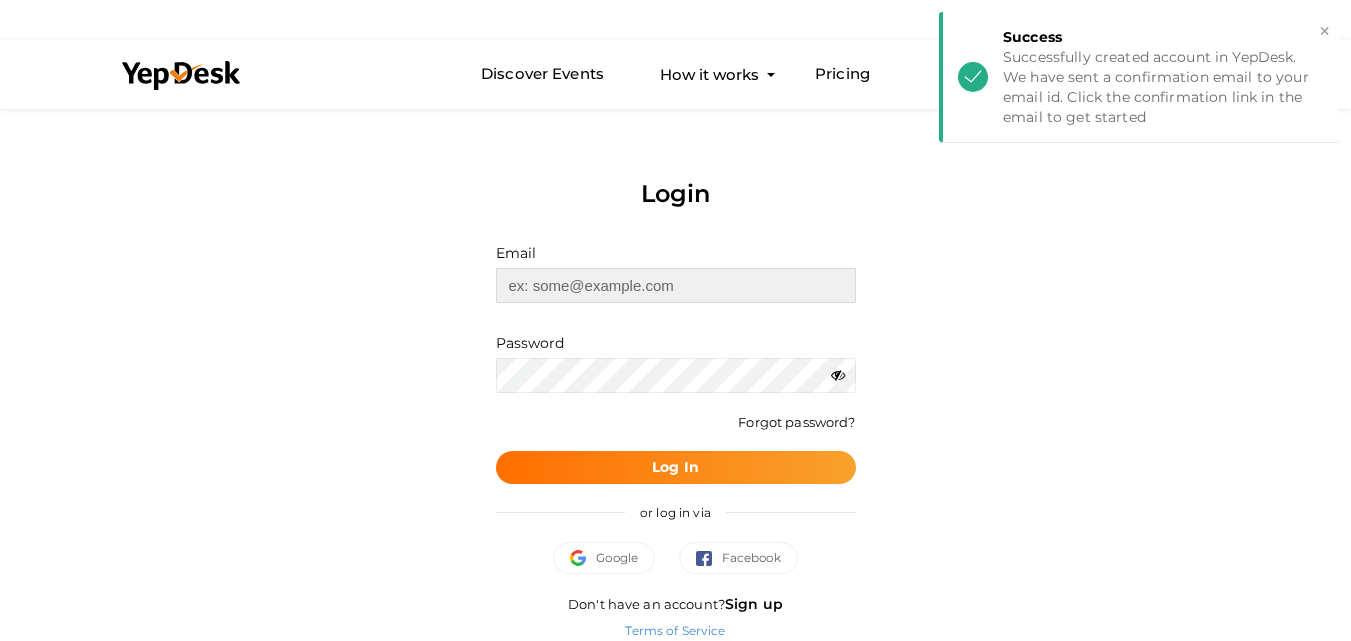 type on "example@example.com" 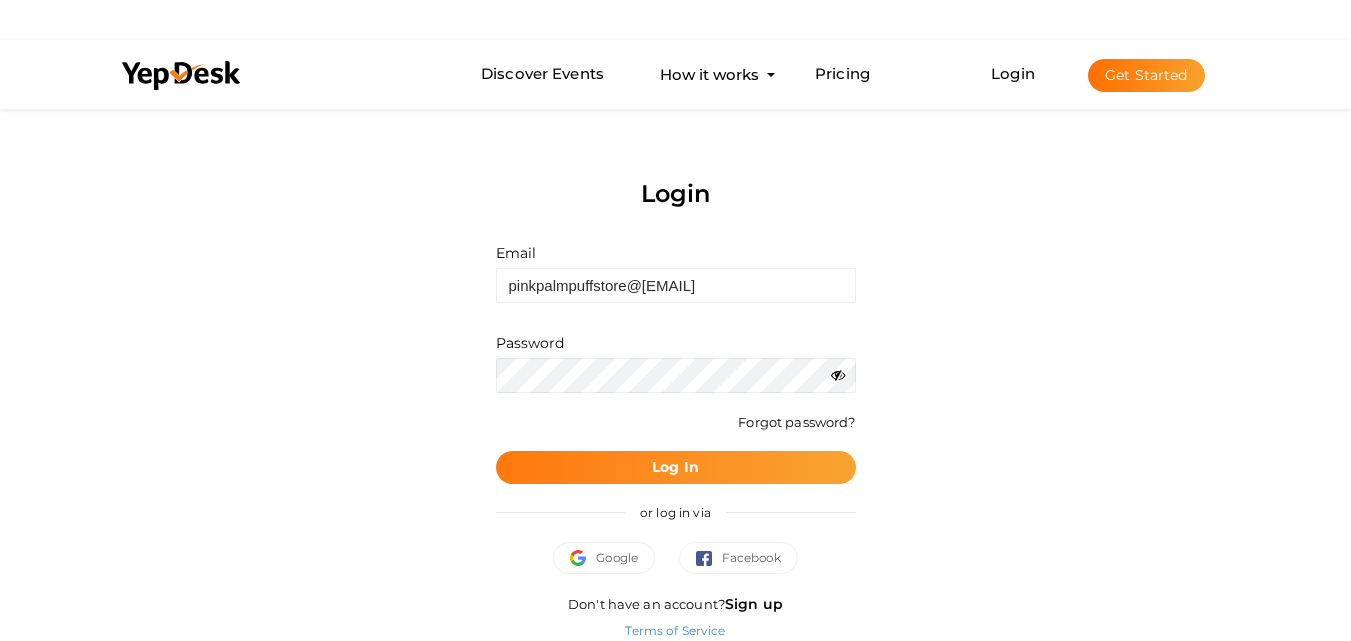 click on "Log In" at bounding box center [676, 467] 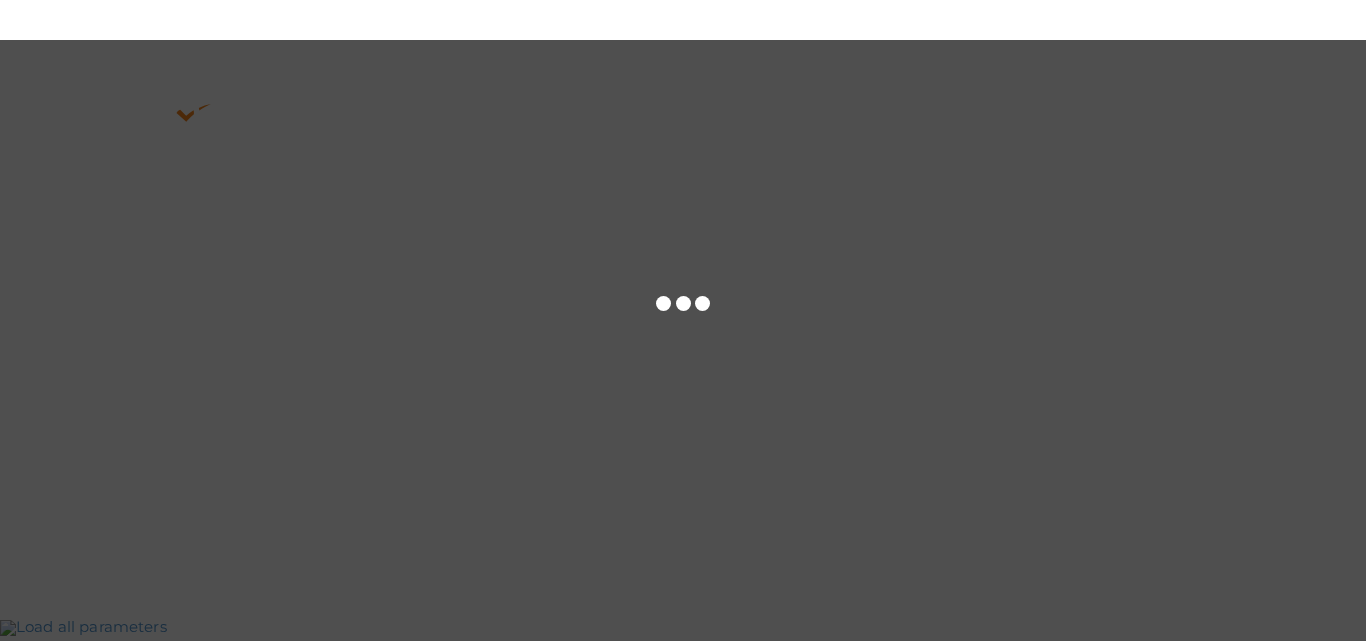 scroll, scrollTop: 0, scrollLeft: 0, axis: both 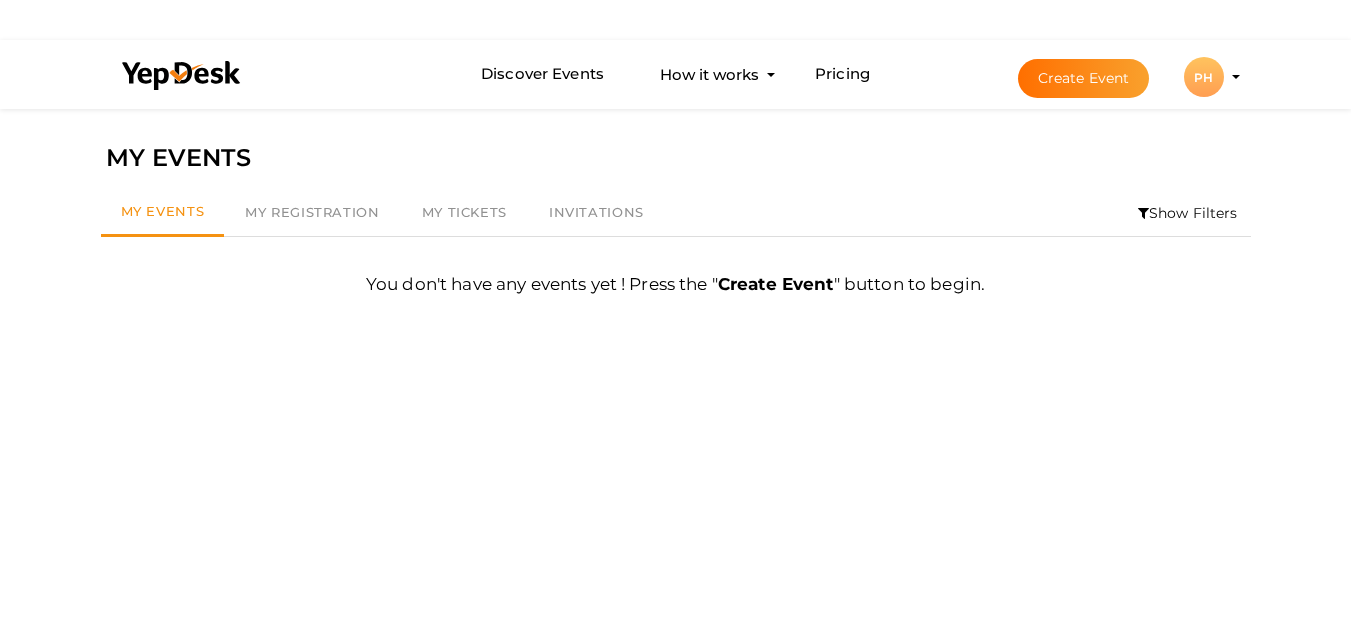 click on "Create Event
PH
PH
pink palm puff hoodie
[EMAIL]
Personal Profile
My Events
Admin
Switch Profile
Create New Profile Manage Profile" at bounding box center [1111, 77] 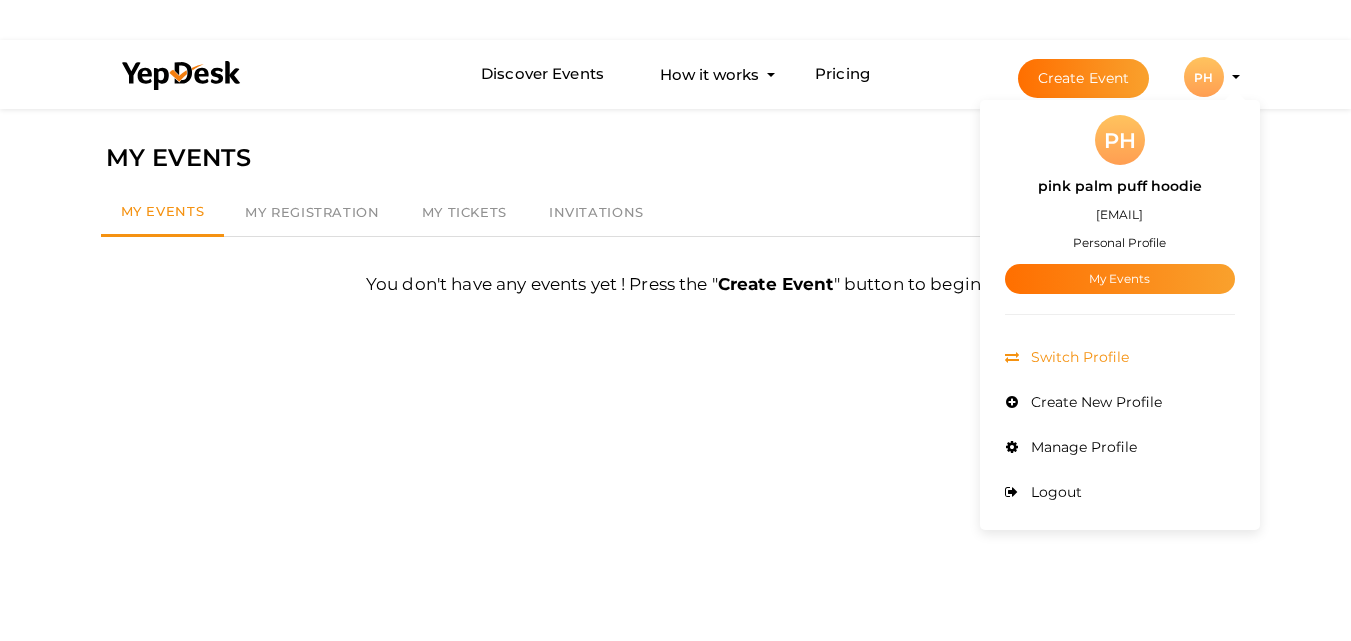 click on "Switch Profile" at bounding box center [1120, 357] 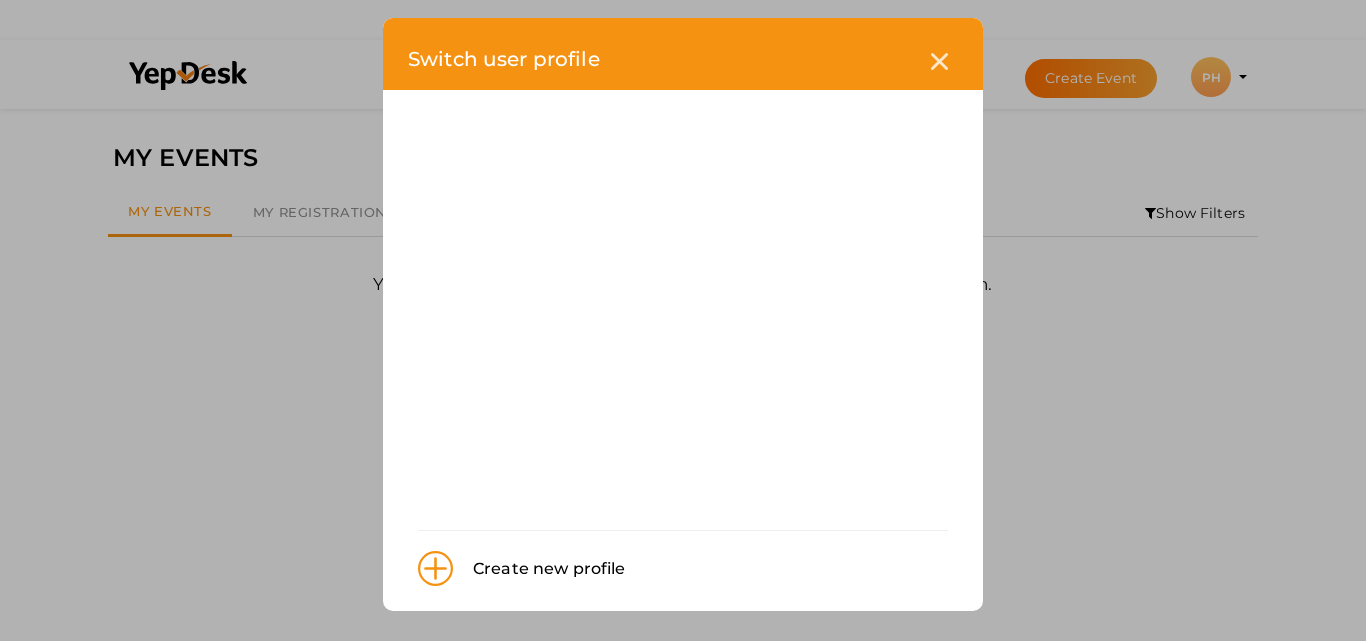 scroll, scrollTop: 0, scrollLeft: 0, axis: both 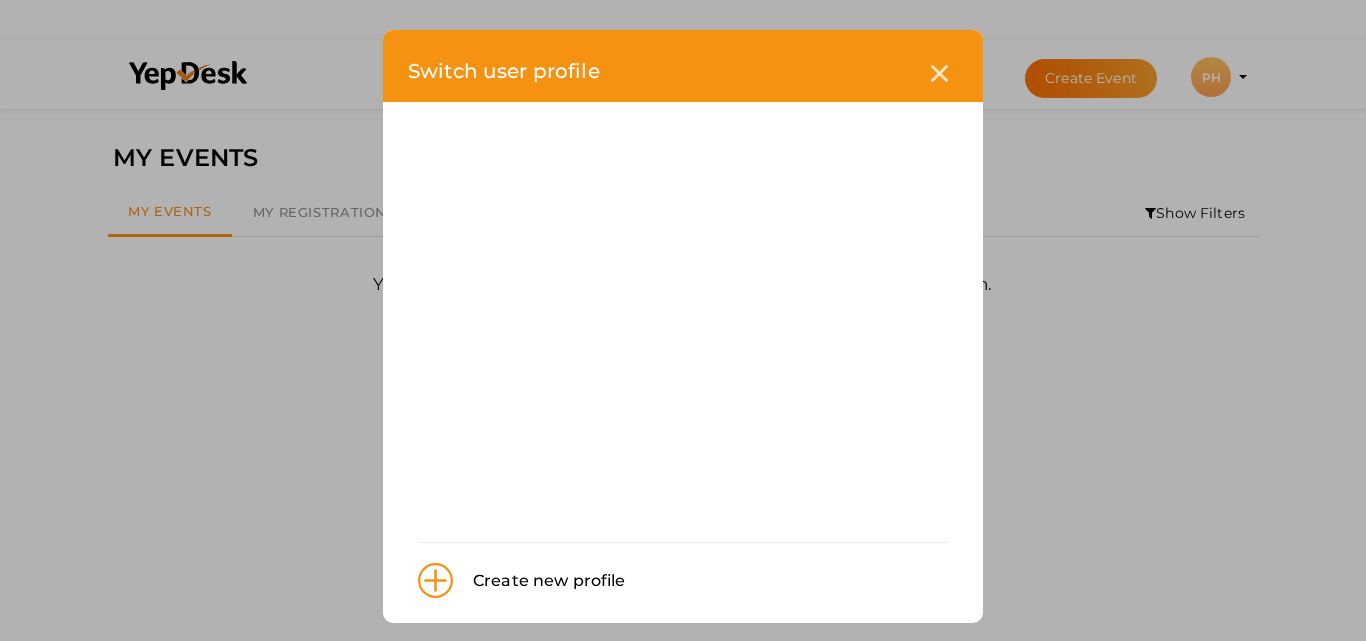 click at bounding box center [435, 580] 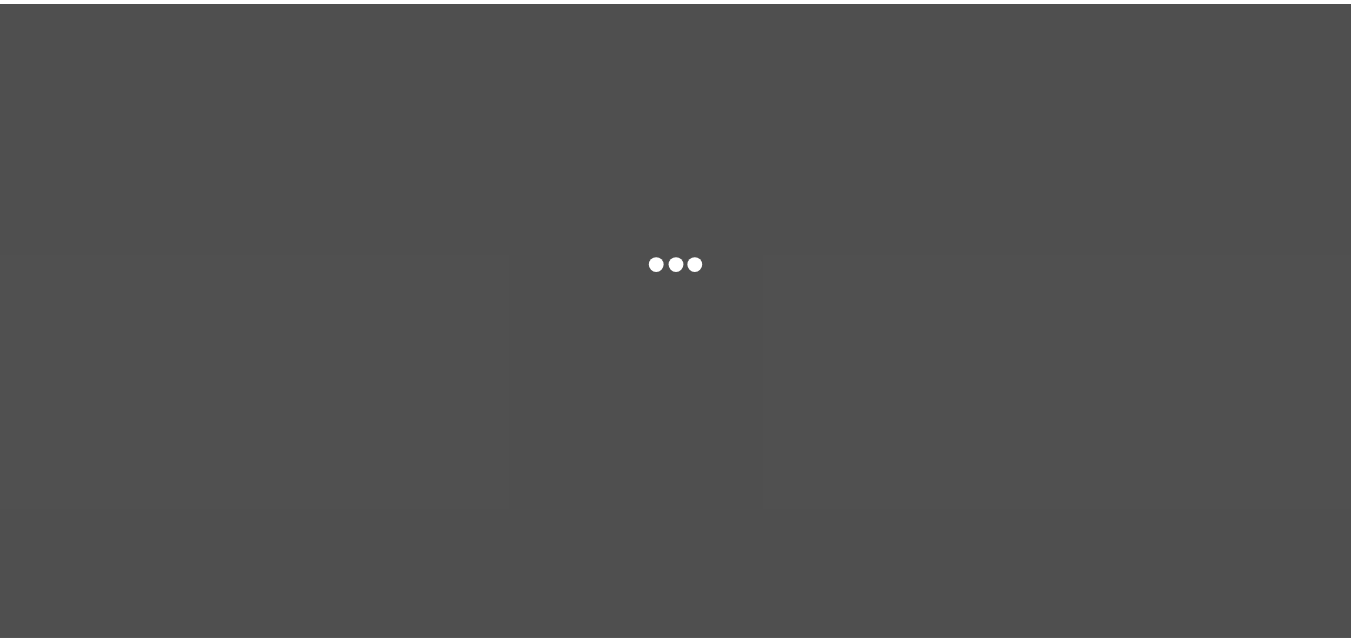 scroll, scrollTop: 0, scrollLeft: 0, axis: both 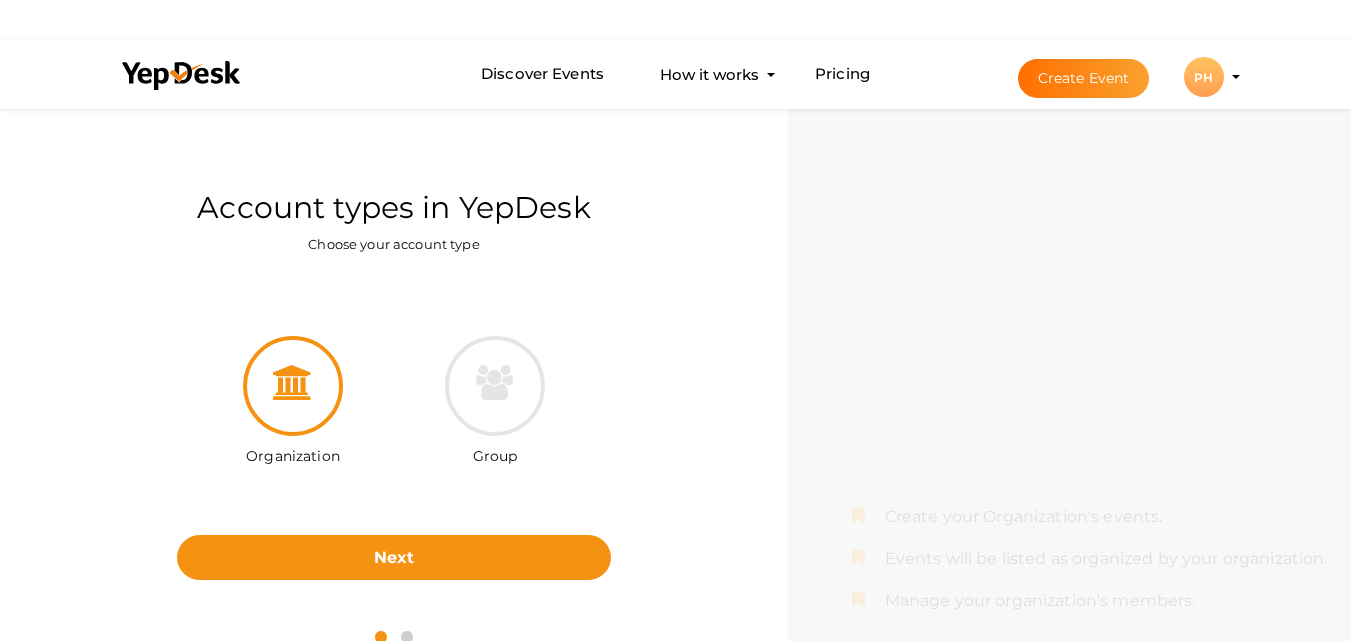 click on "Create Event
[STATE]
[STATE]
pink palm puff hoodie
[EMAIL]
Personal Profile
My Events
Admin
Switch Profile
Create New Profile Manage Profile" at bounding box center (1111, 77) 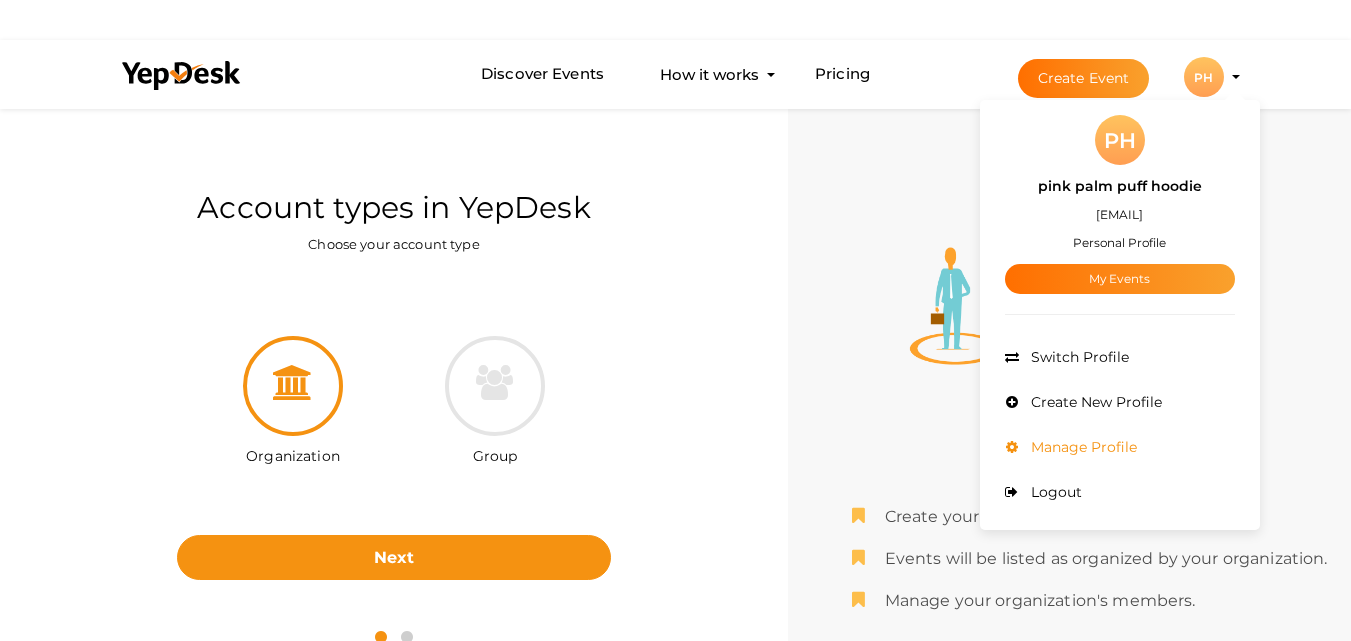 click on "Manage Profile" at bounding box center [1081, 447] 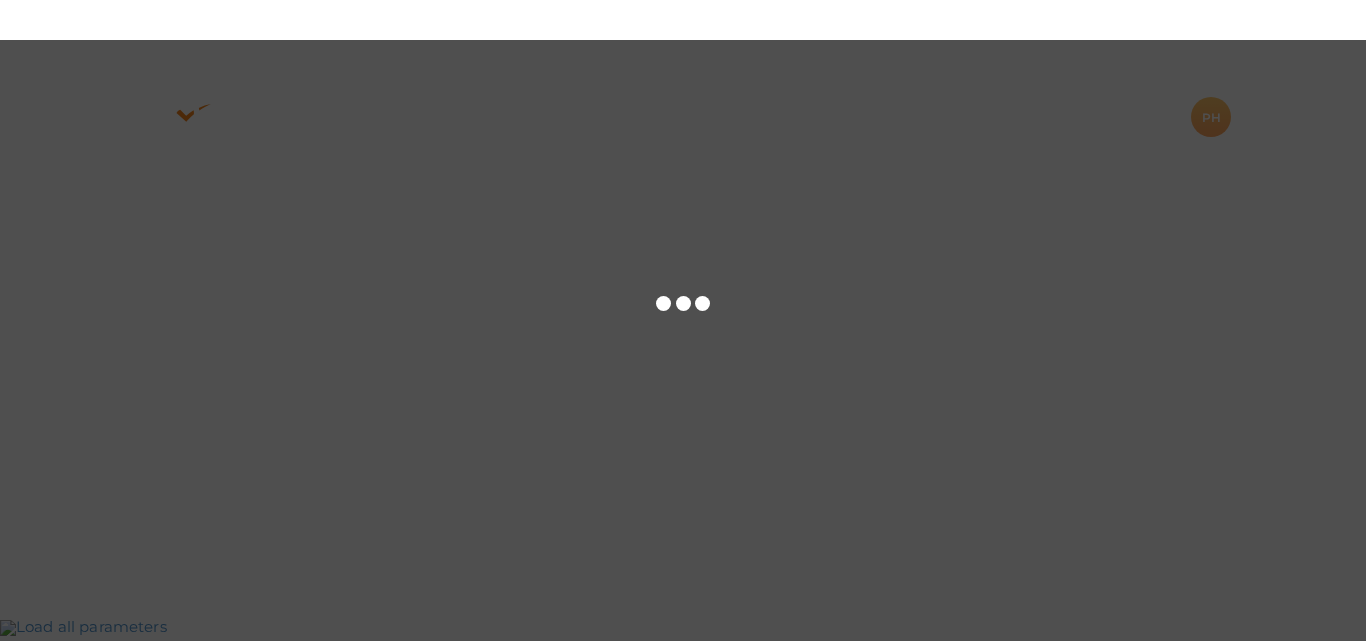 scroll, scrollTop: 0, scrollLeft: 0, axis: both 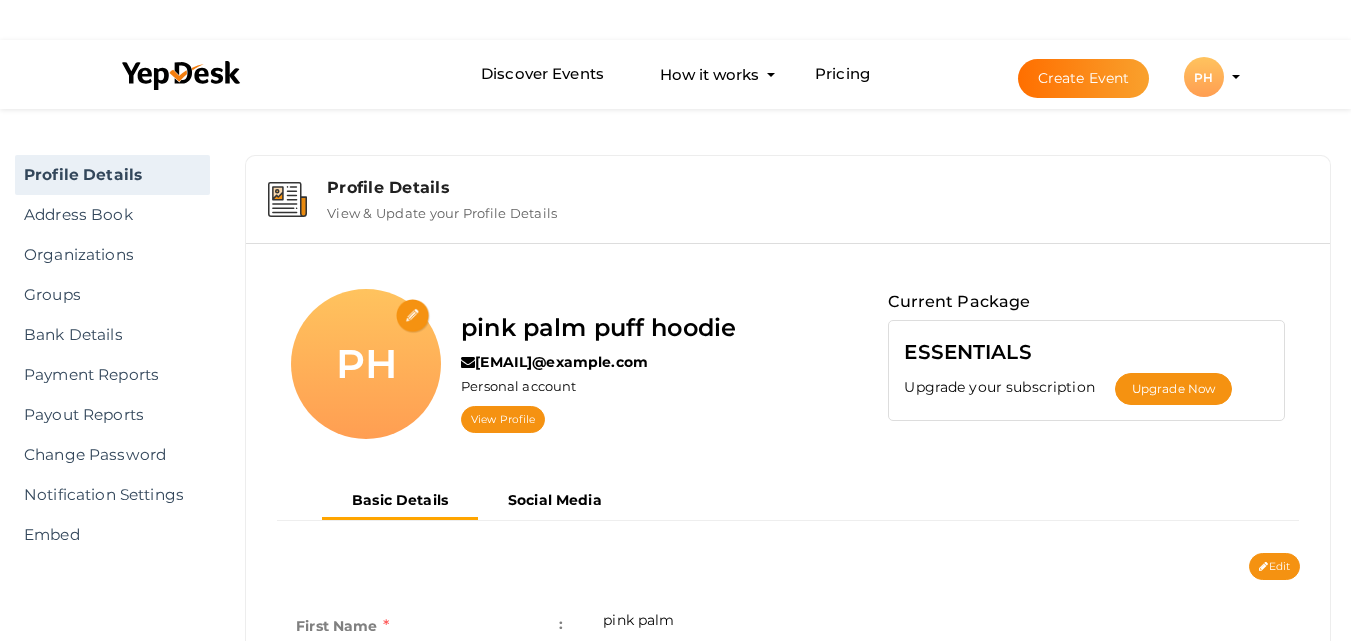 click at bounding box center [413, 316] 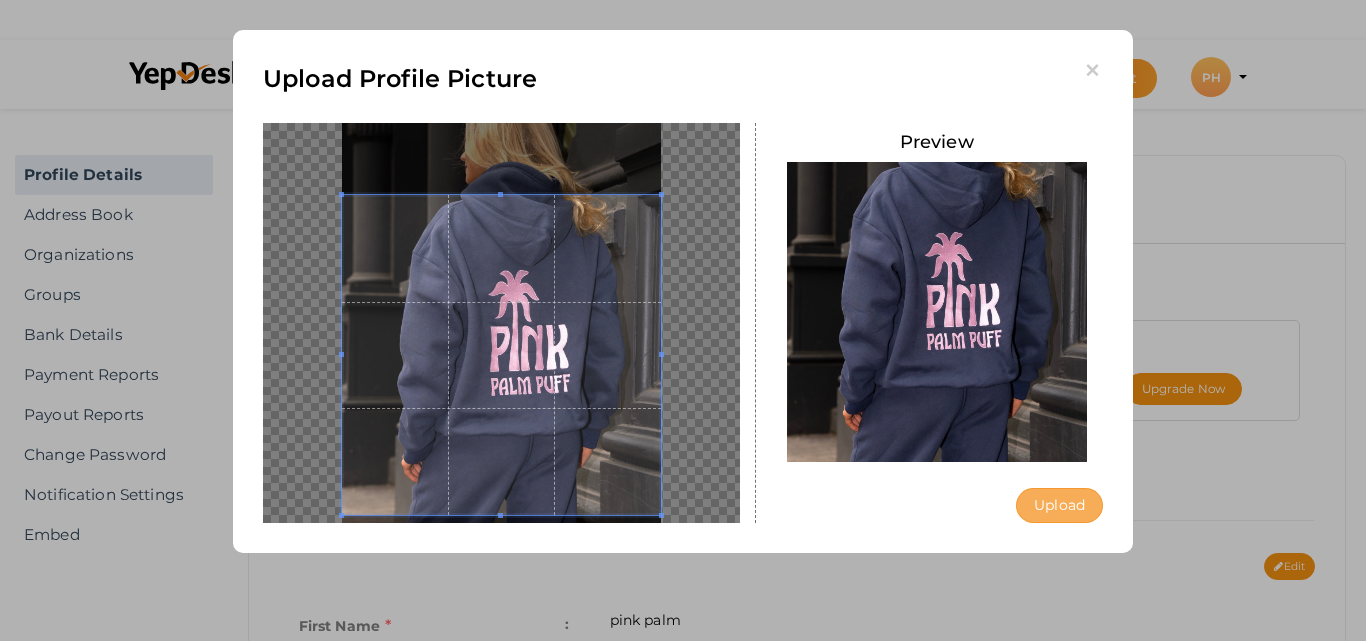 click on "Upload" at bounding box center (1059, 505) 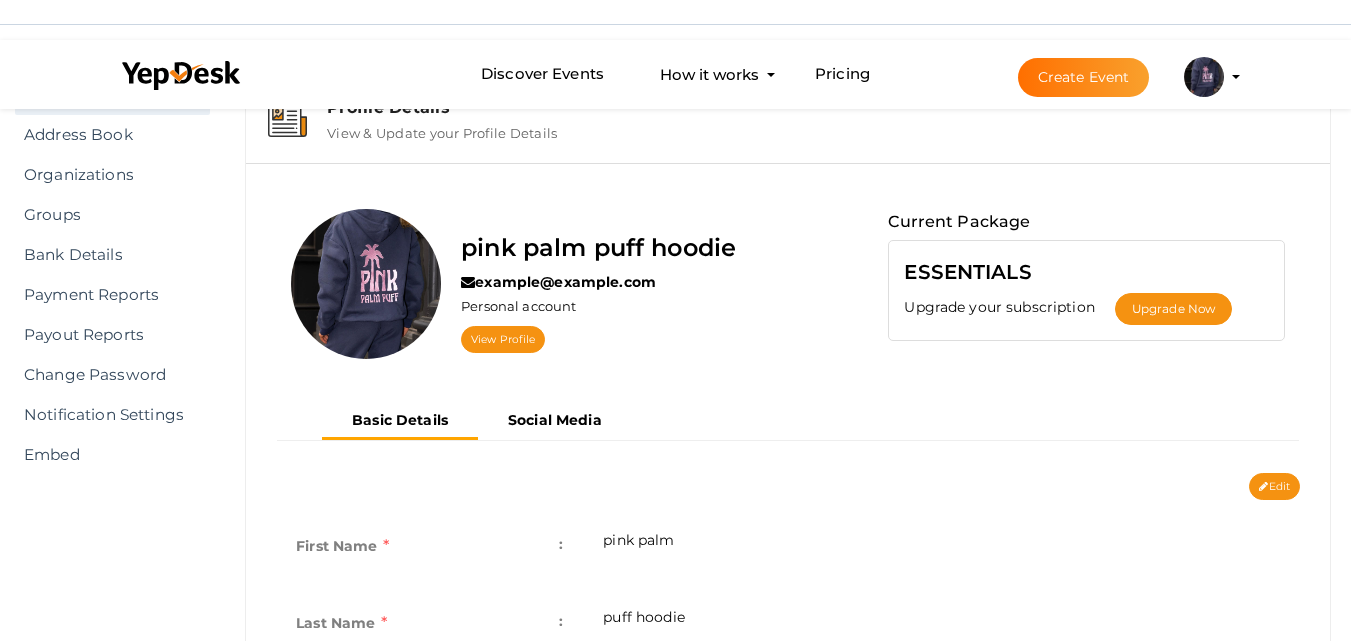 scroll, scrollTop: 200, scrollLeft: 0, axis: vertical 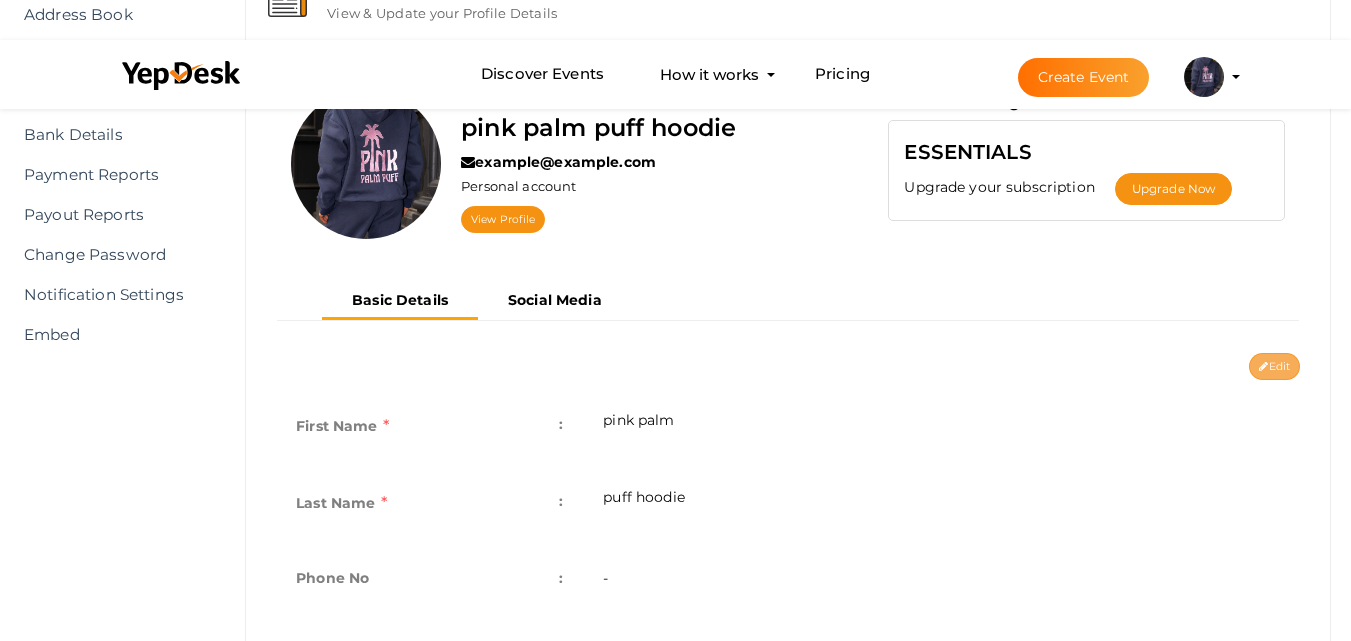 click on "Edit" at bounding box center [1274, 366] 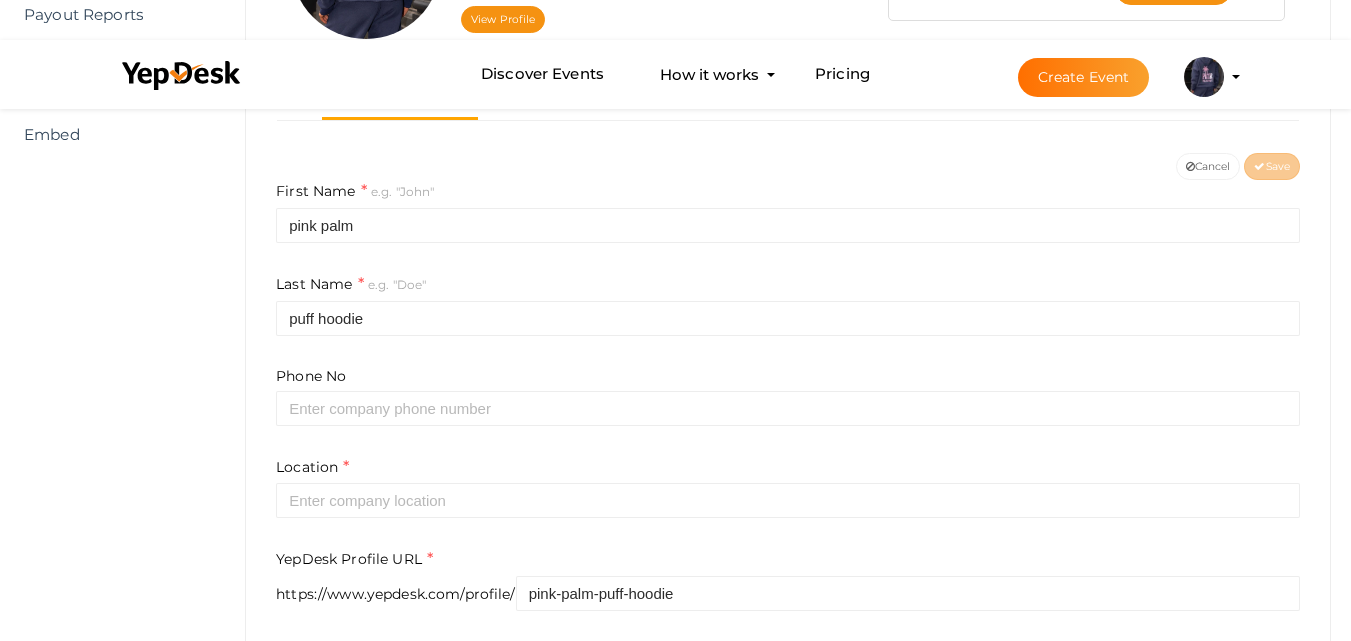 scroll, scrollTop: 500, scrollLeft: 0, axis: vertical 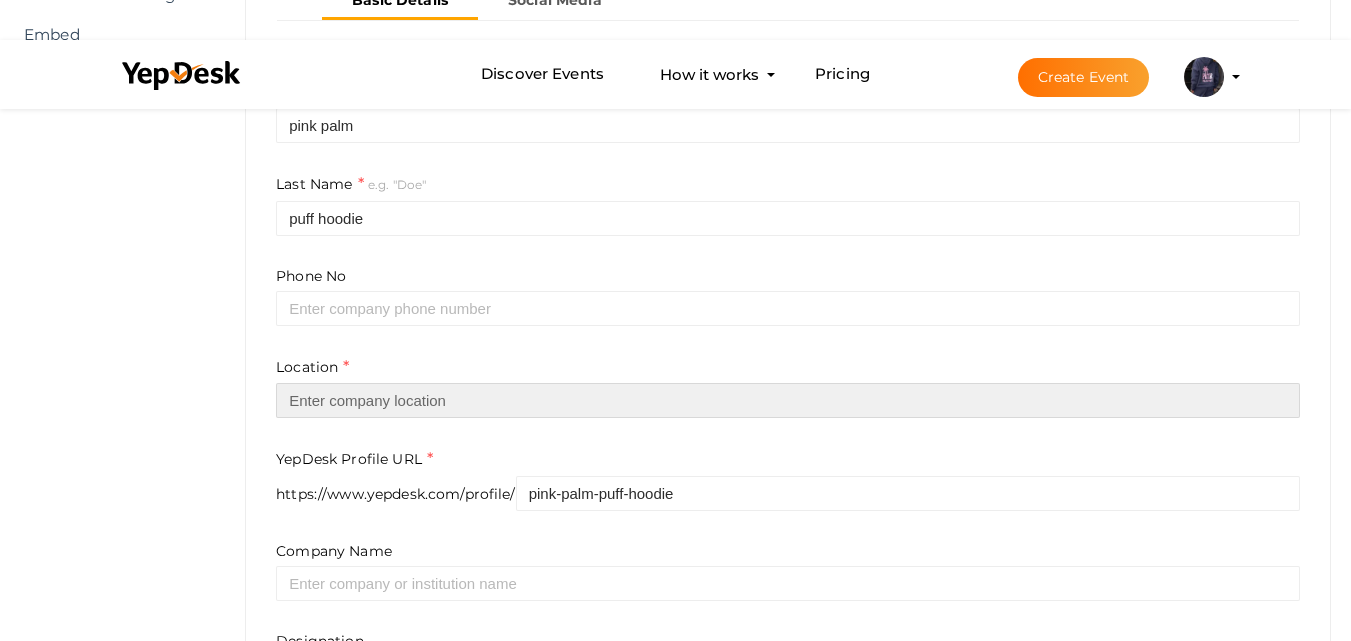 click at bounding box center (788, 400) 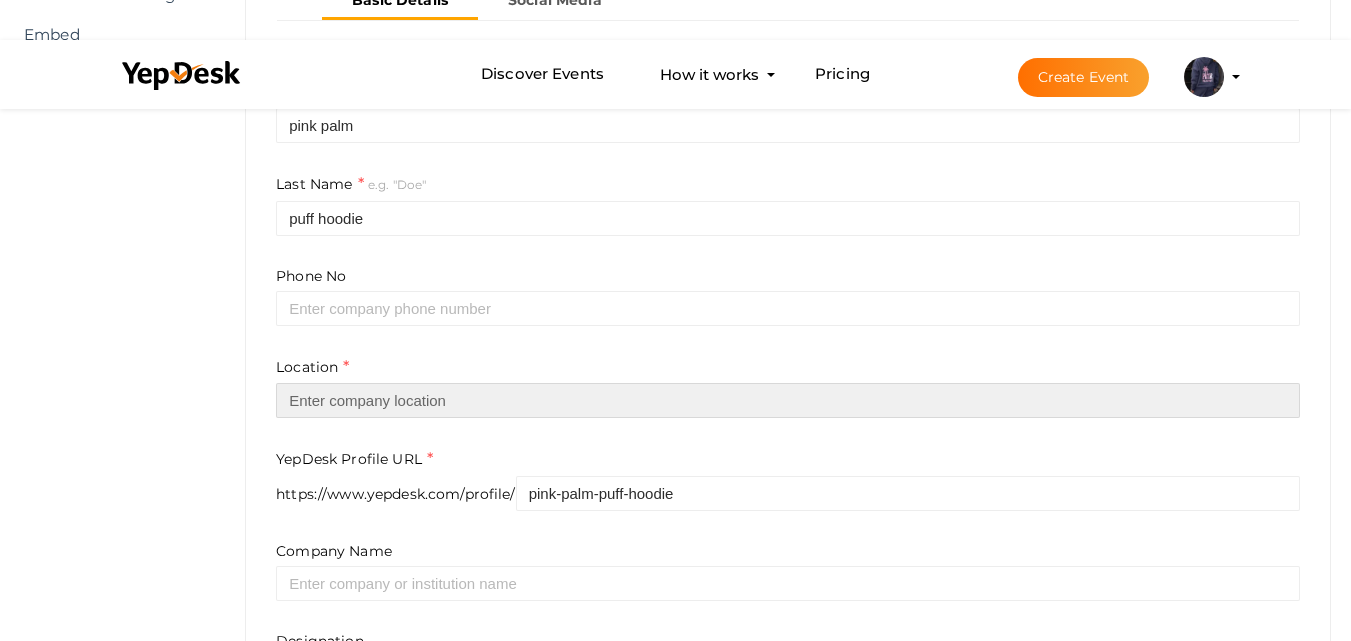 paste on "[COUNTRY]" 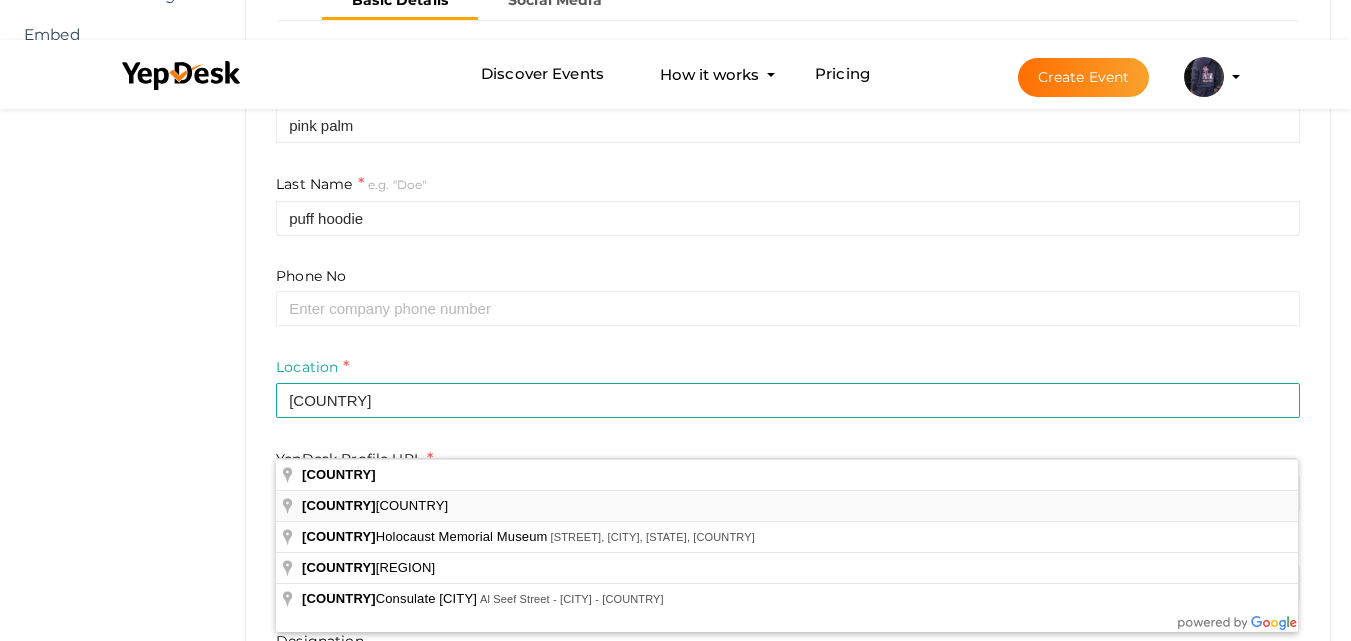 type on "[COUNTRY]" 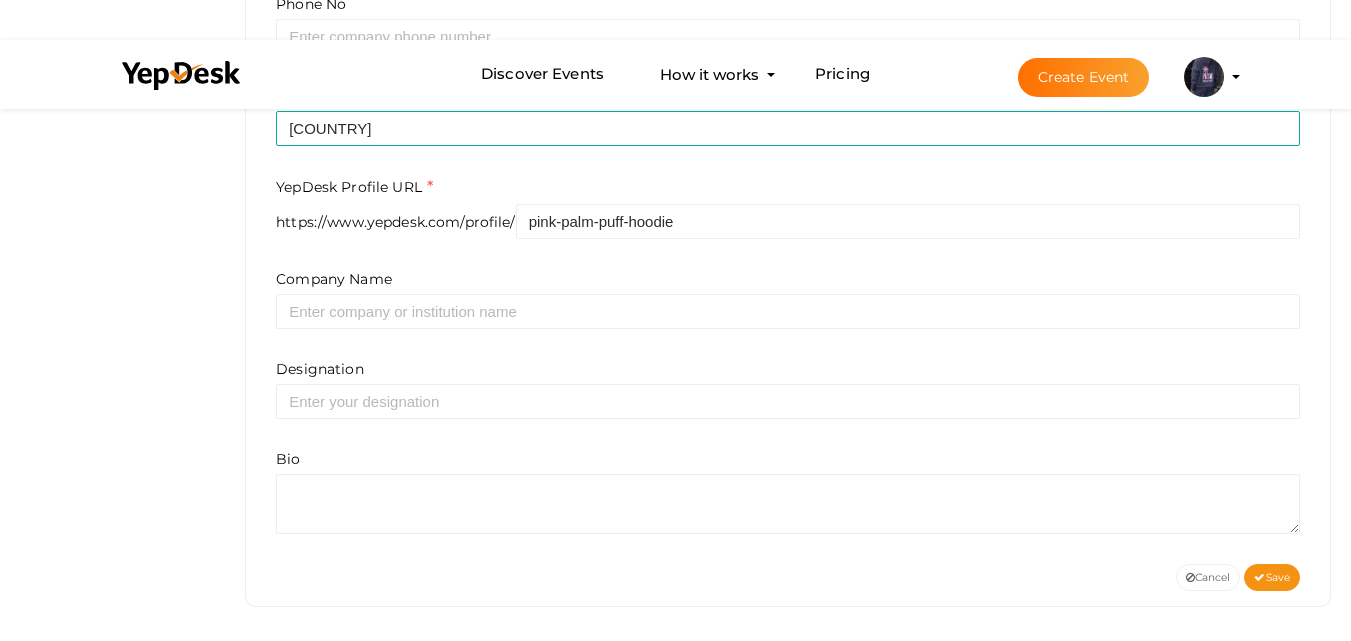 scroll, scrollTop: 778, scrollLeft: 0, axis: vertical 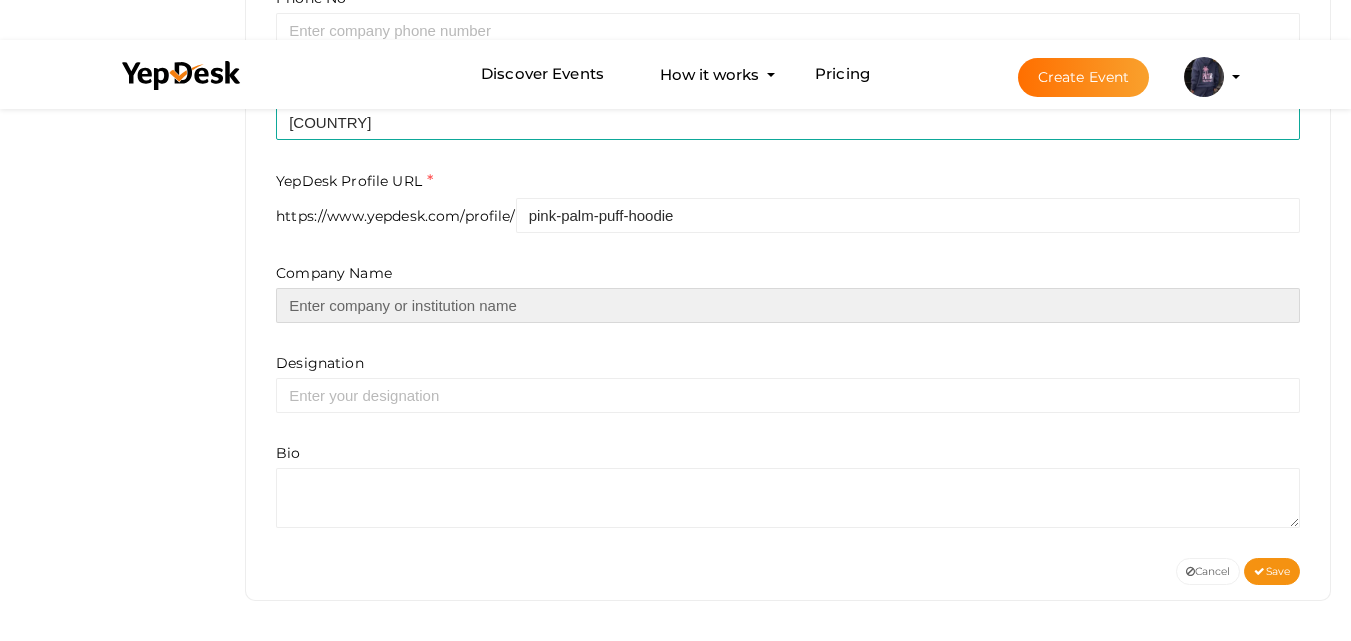 click at bounding box center [788, 305] 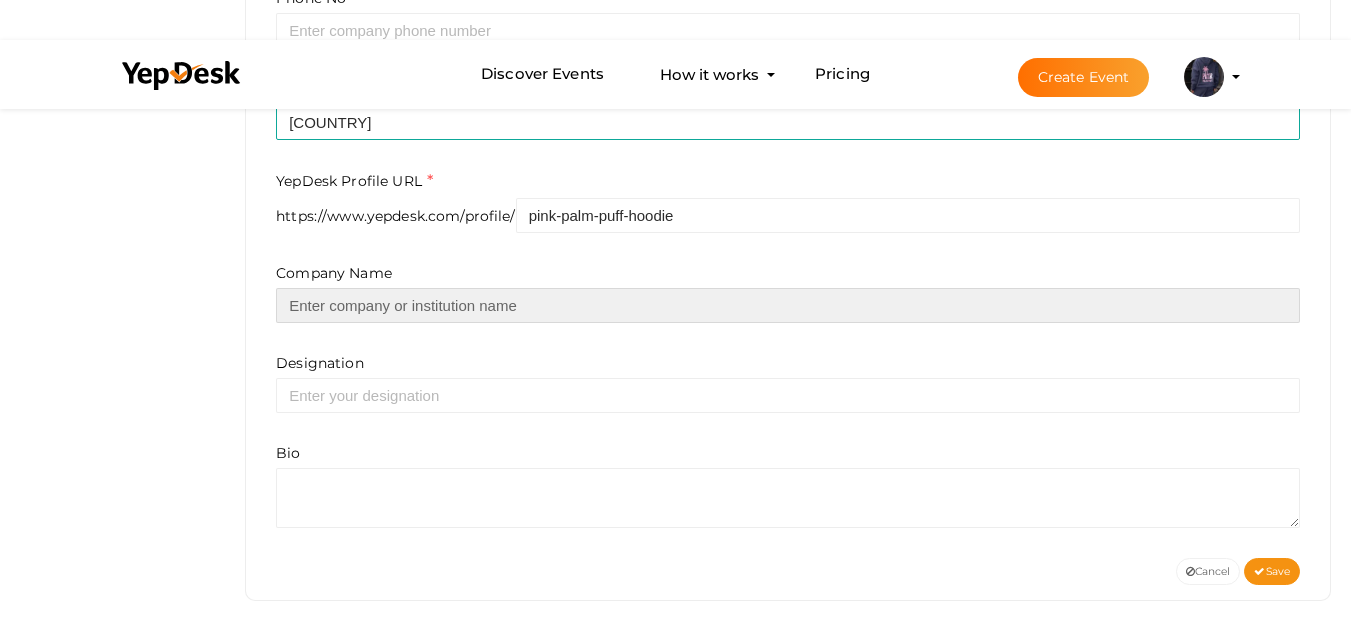 paste on "https://example.com/hoodie/" 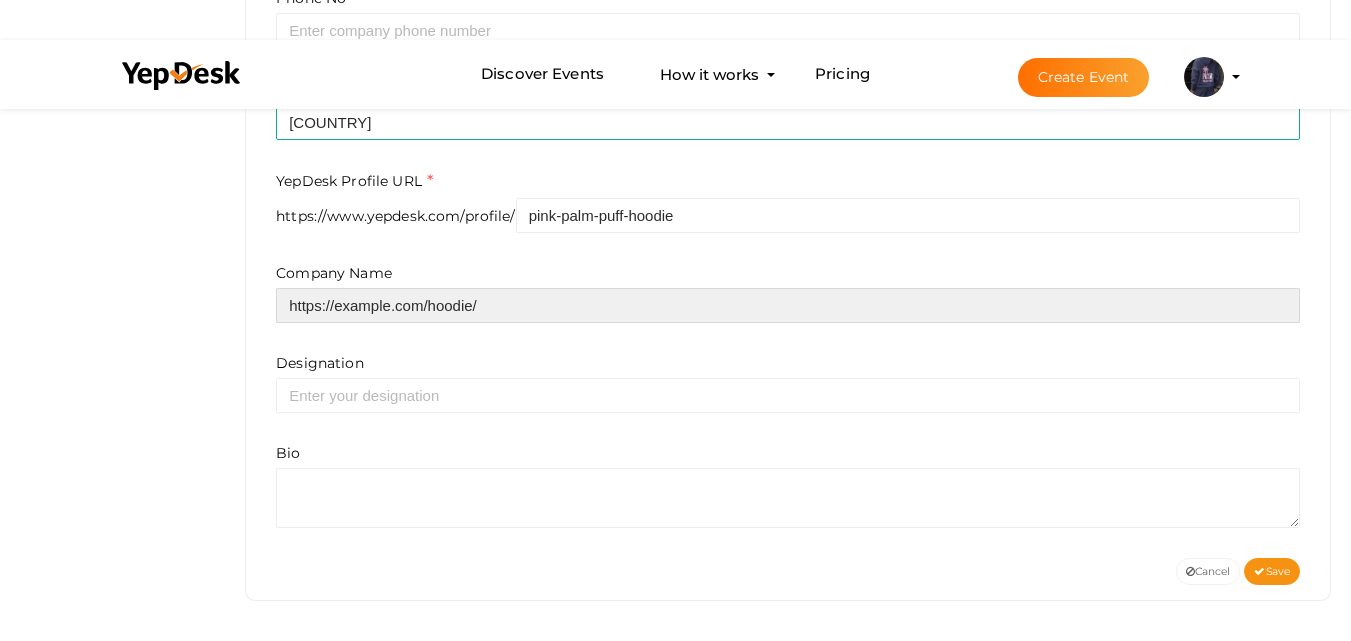 type on "https://example.com/hoodie/" 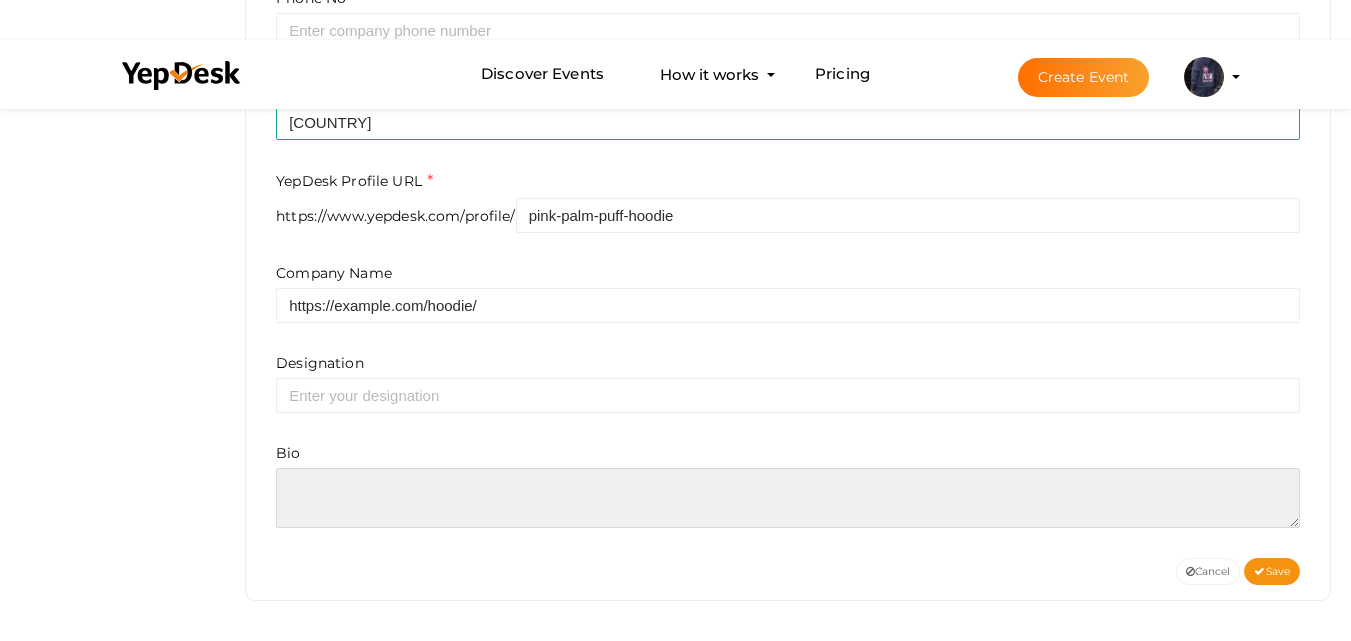 click at bounding box center (788, 498) 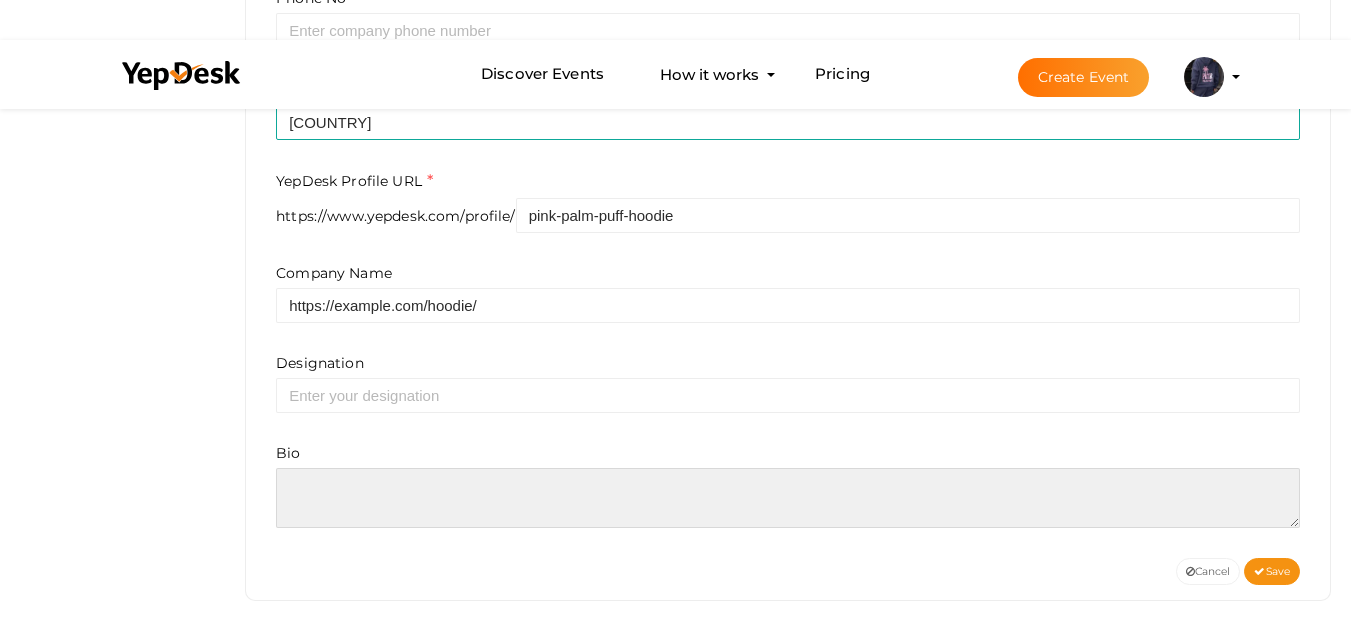 paste on "Shop the Pink Palm Puff Hoodie—ultra soft, flattering, and made to live in Now in blue, purple, and more Comfort that fits your everyday" 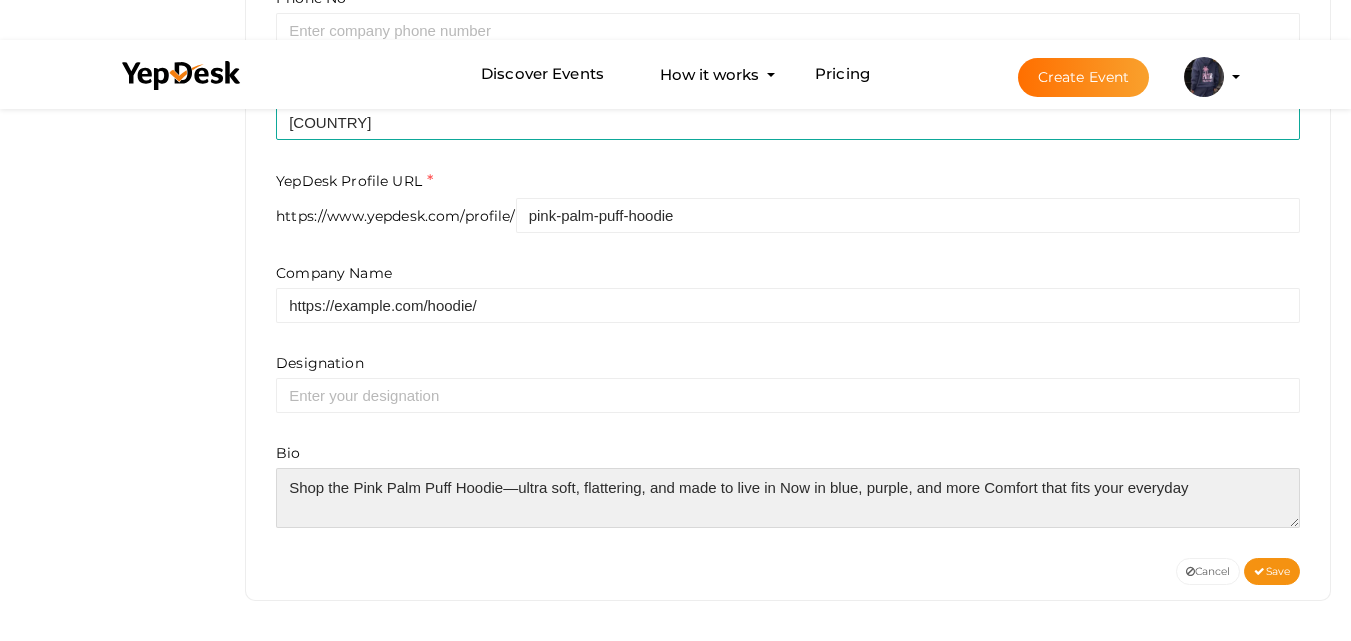 scroll, scrollTop: 10, scrollLeft: 0, axis: vertical 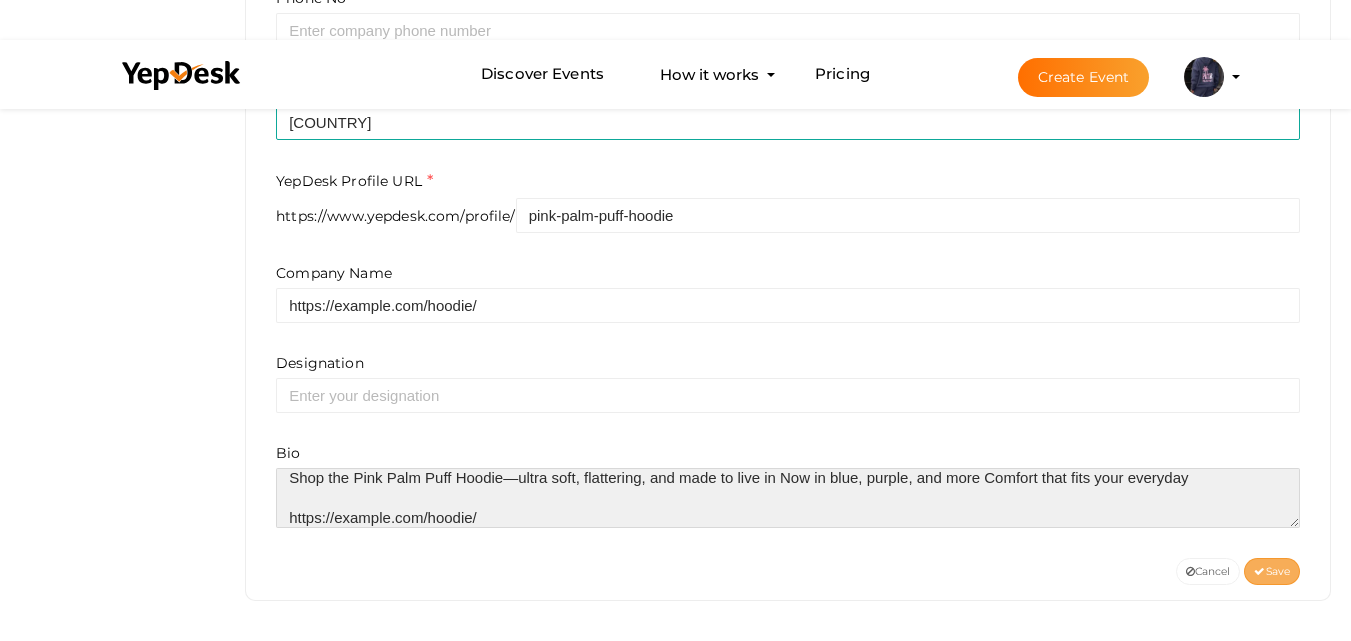 type on "Shop the Pink Palm Puff Hoodie—ultra soft, flattering, and made to live in Now in blue, purple, and more Comfort that fits your everyday
https://example.com/hoodie/" 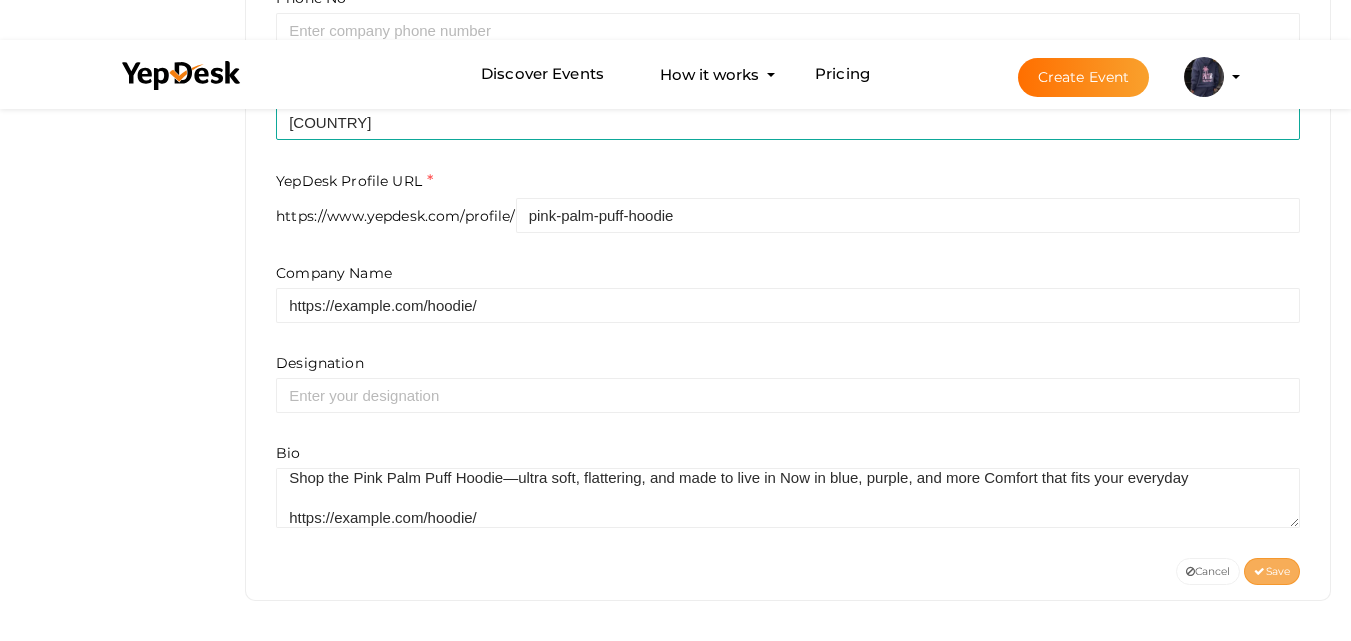click on "Save" at bounding box center [1272, 571] 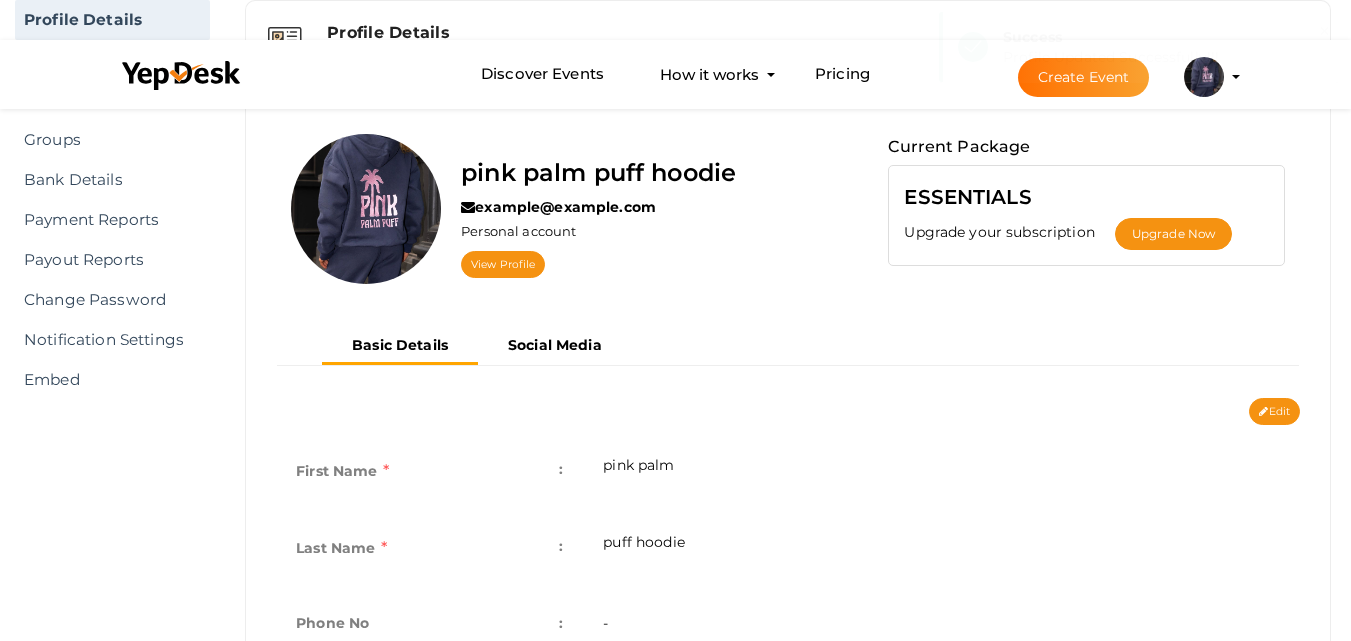 scroll, scrollTop: 149, scrollLeft: 0, axis: vertical 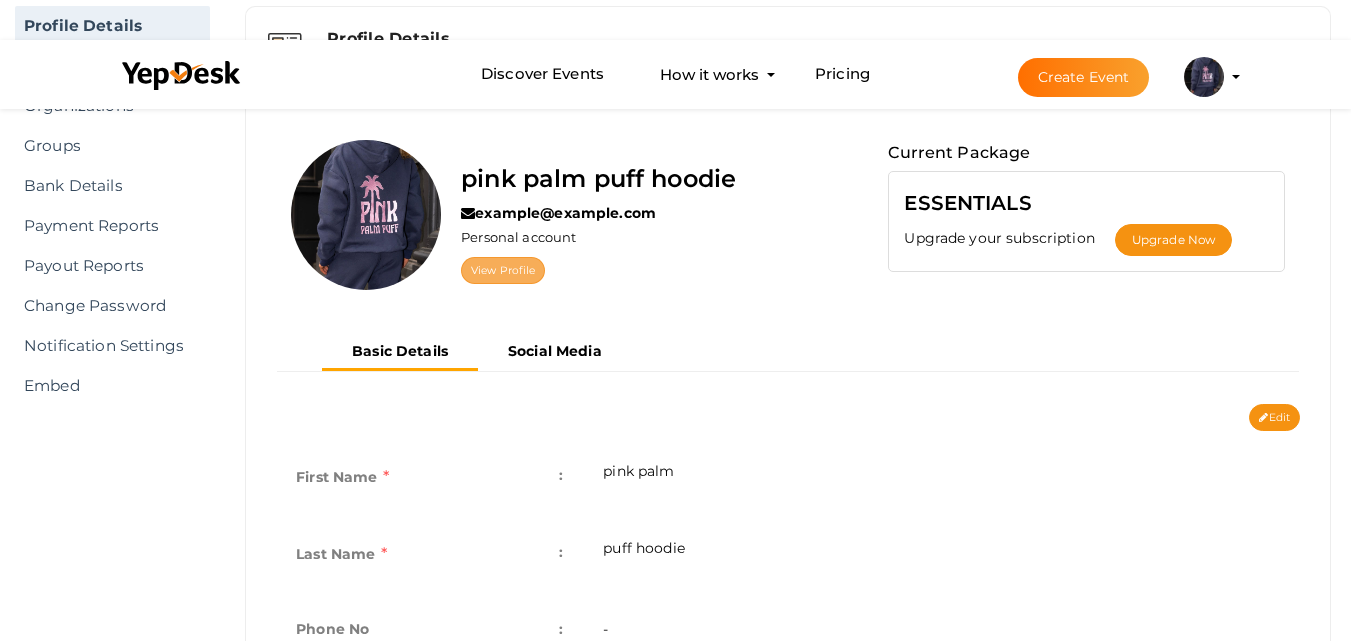 click on "View Profile" at bounding box center (503, 270) 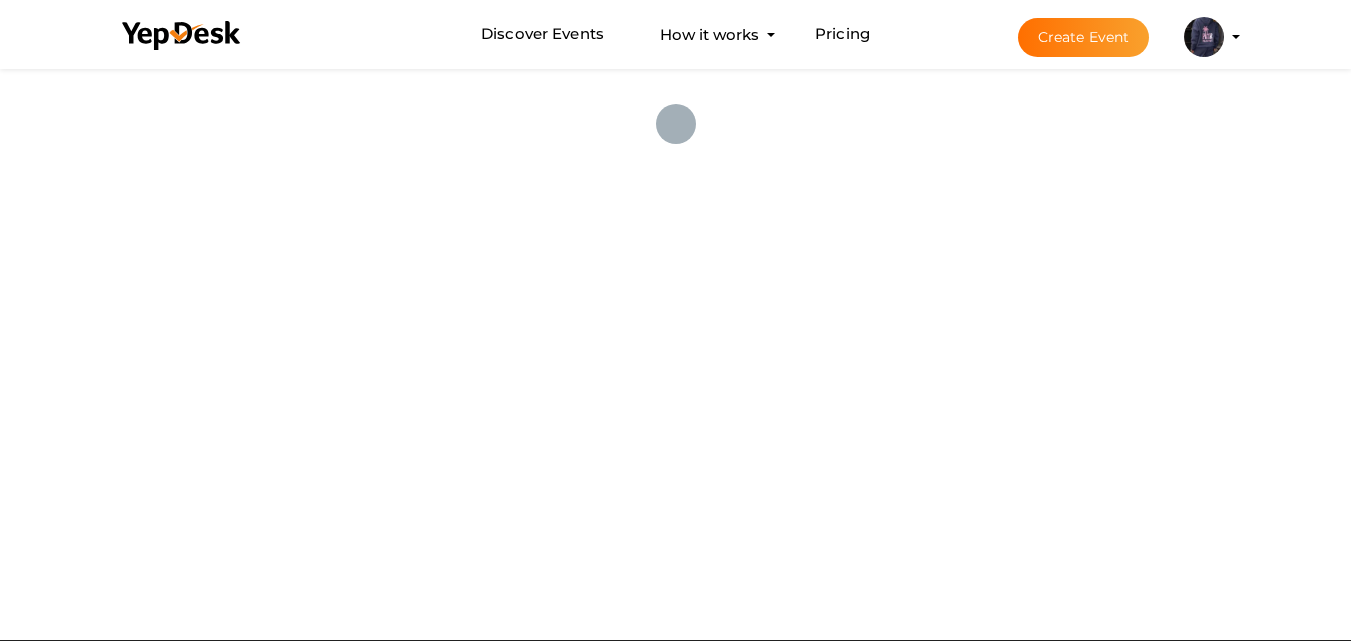 scroll, scrollTop: 0, scrollLeft: 0, axis: both 